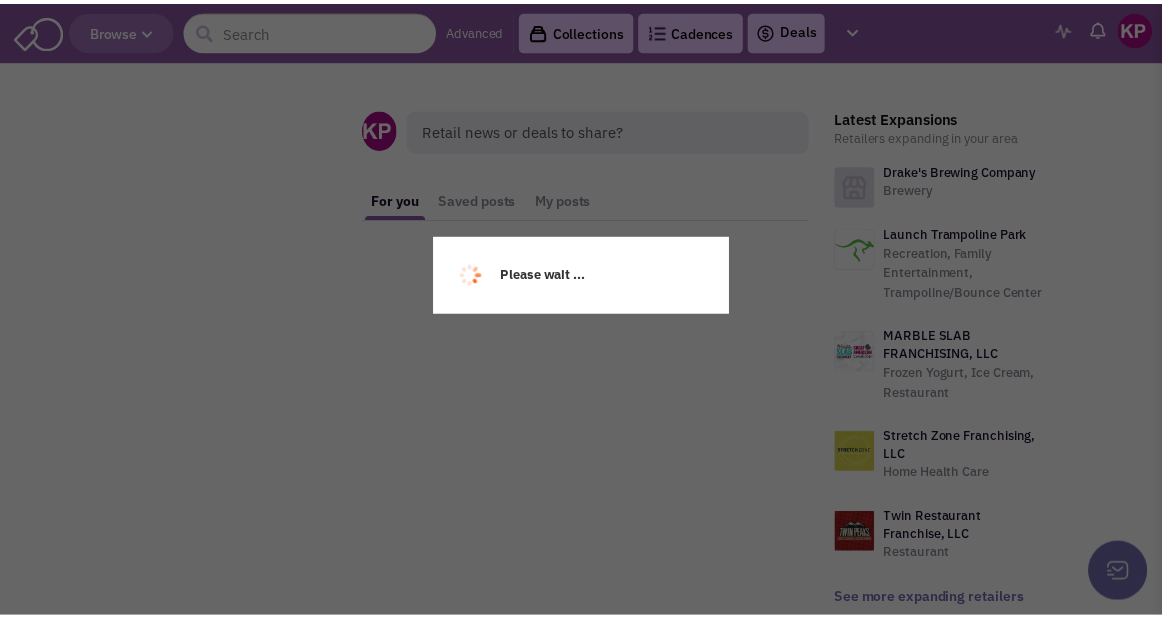 scroll, scrollTop: 0, scrollLeft: 0, axis: both 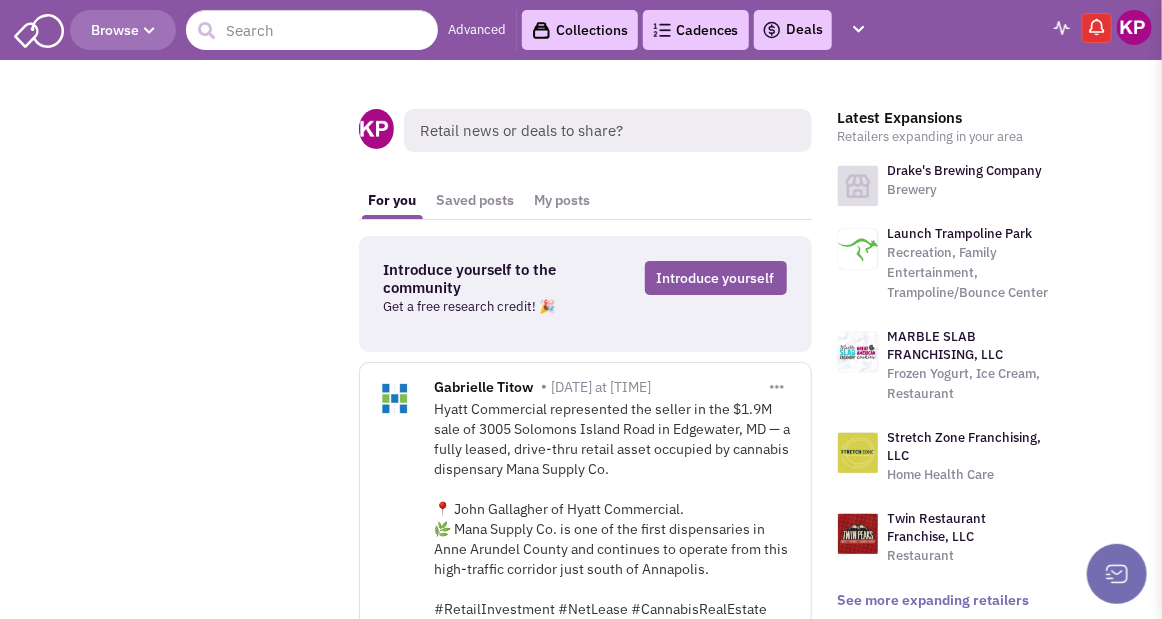 click on "Deals" at bounding box center [793, 30] 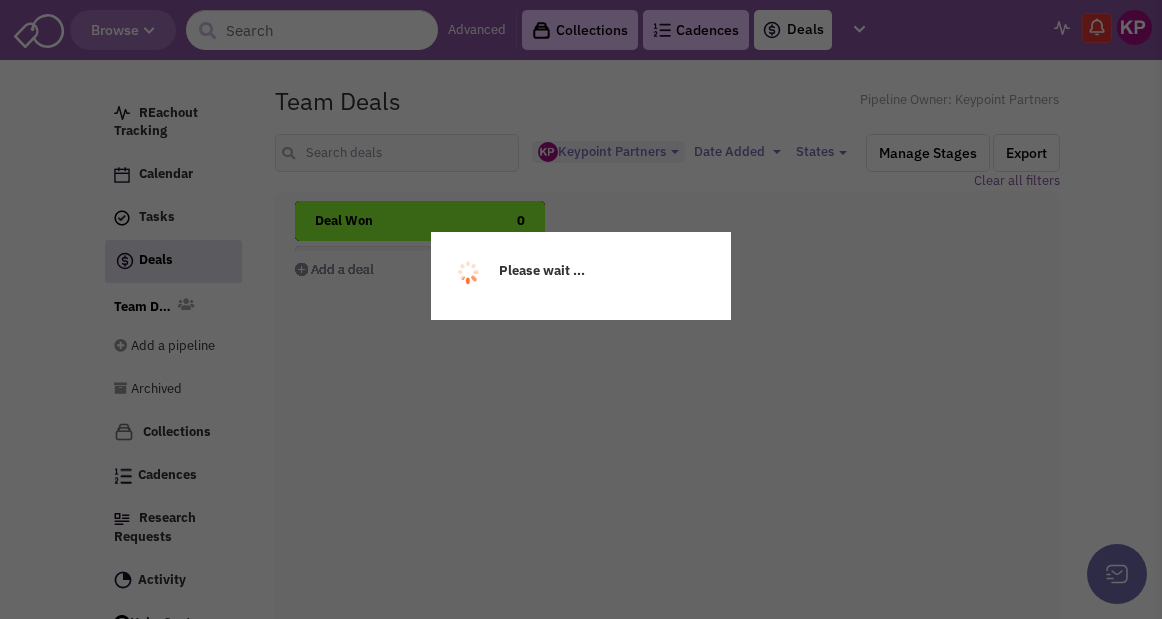 select on "1896" 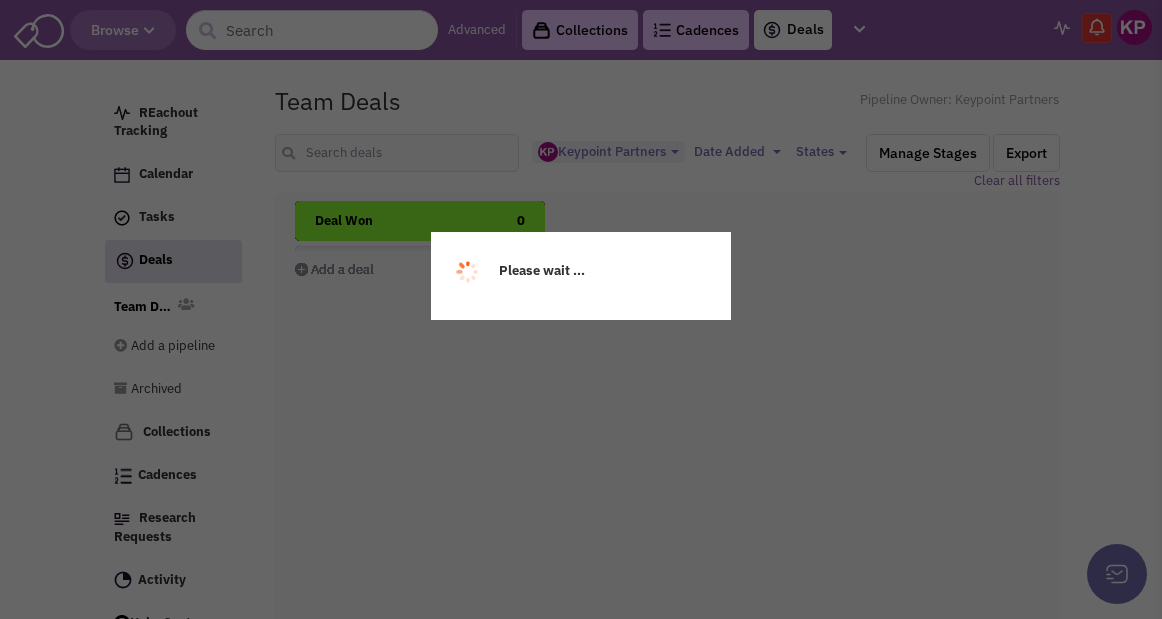 select 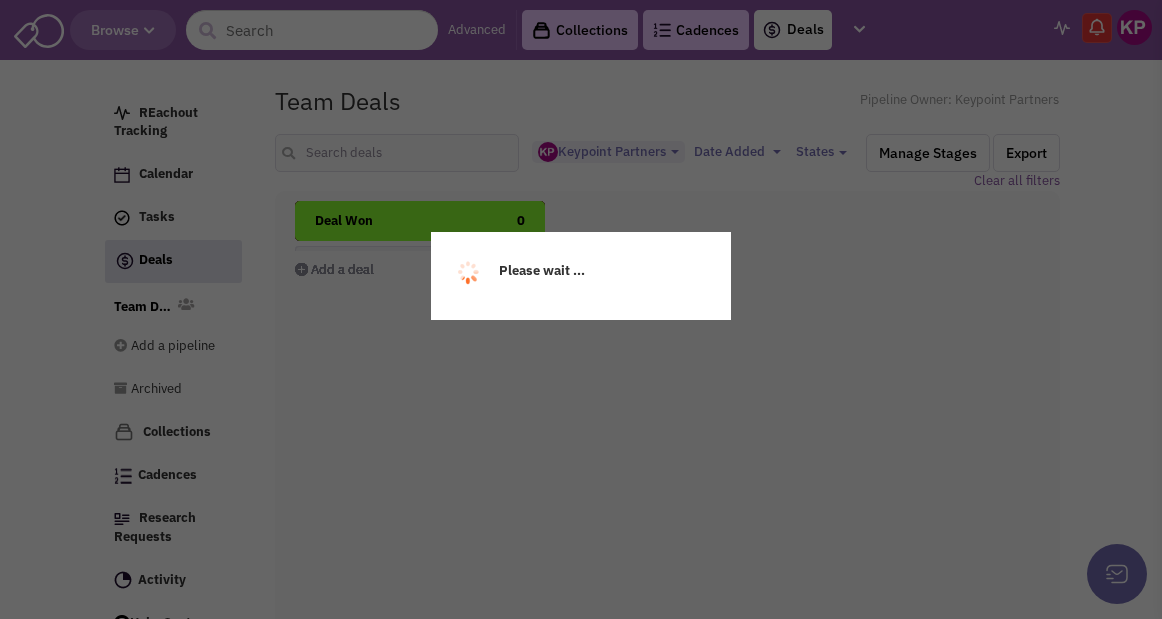 scroll, scrollTop: 0, scrollLeft: 0, axis: both 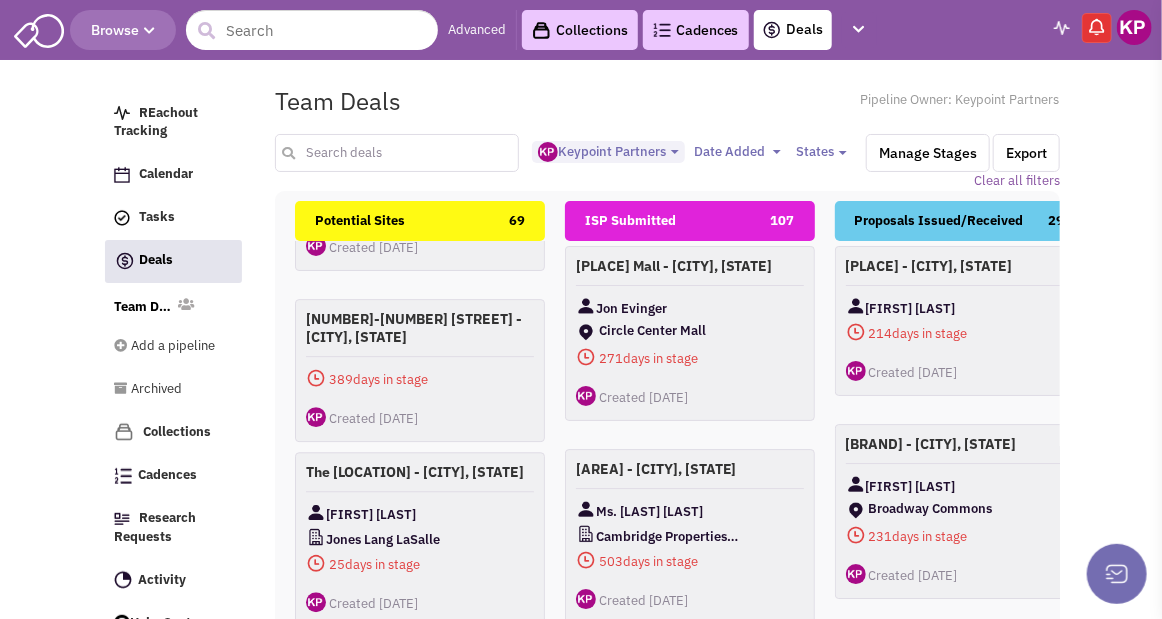 click at bounding box center (397, 153) 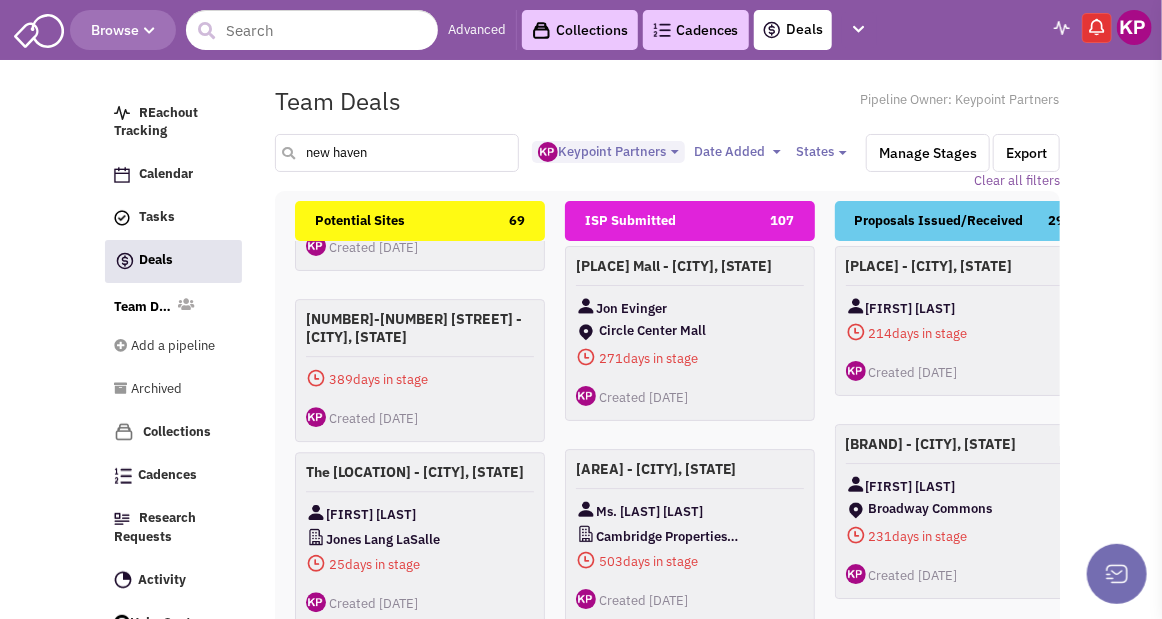 type on "new haven" 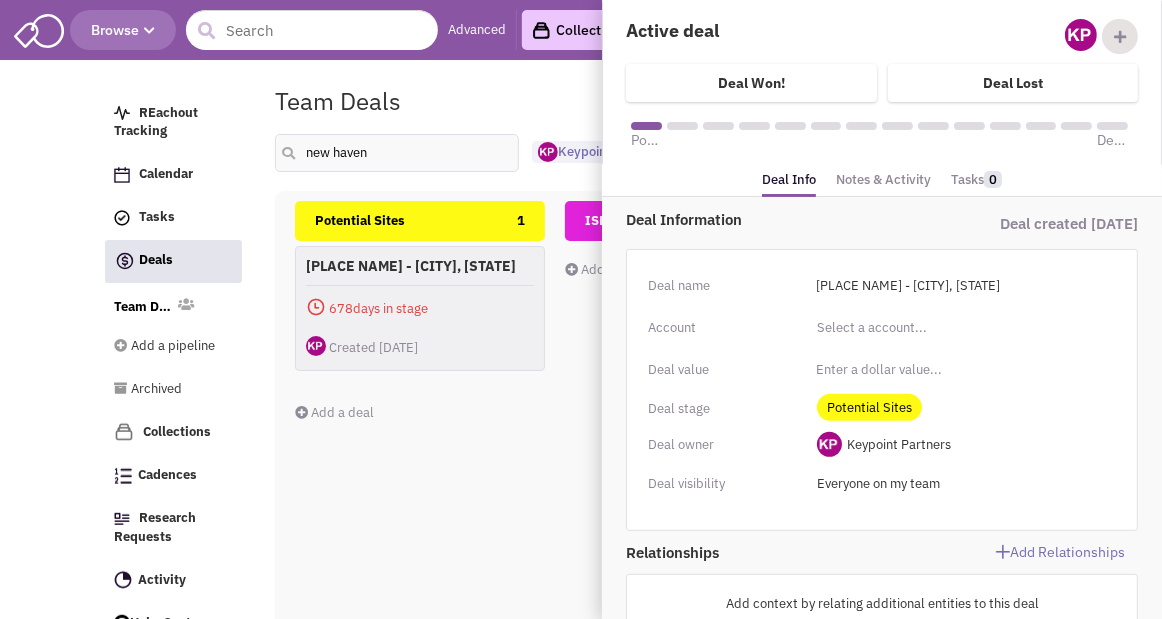 scroll, scrollTop: 0, scrollLeft: 0, axis: both 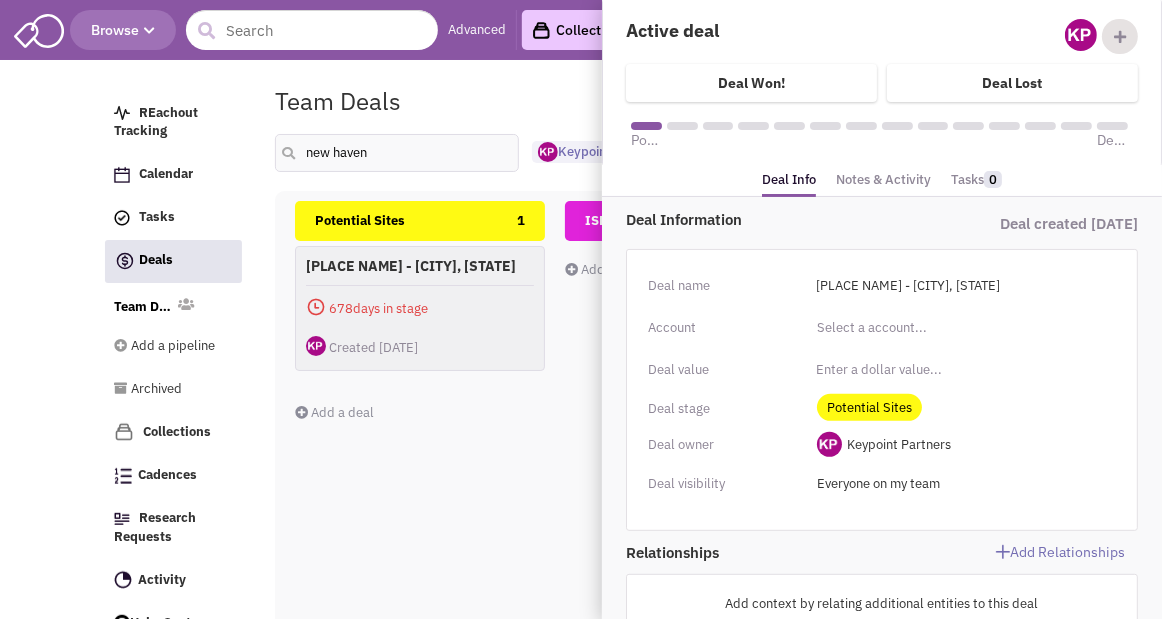 click on "Team Deals
Pipeline Owner: Keypoint Partners" at bounding box center [667, 101] 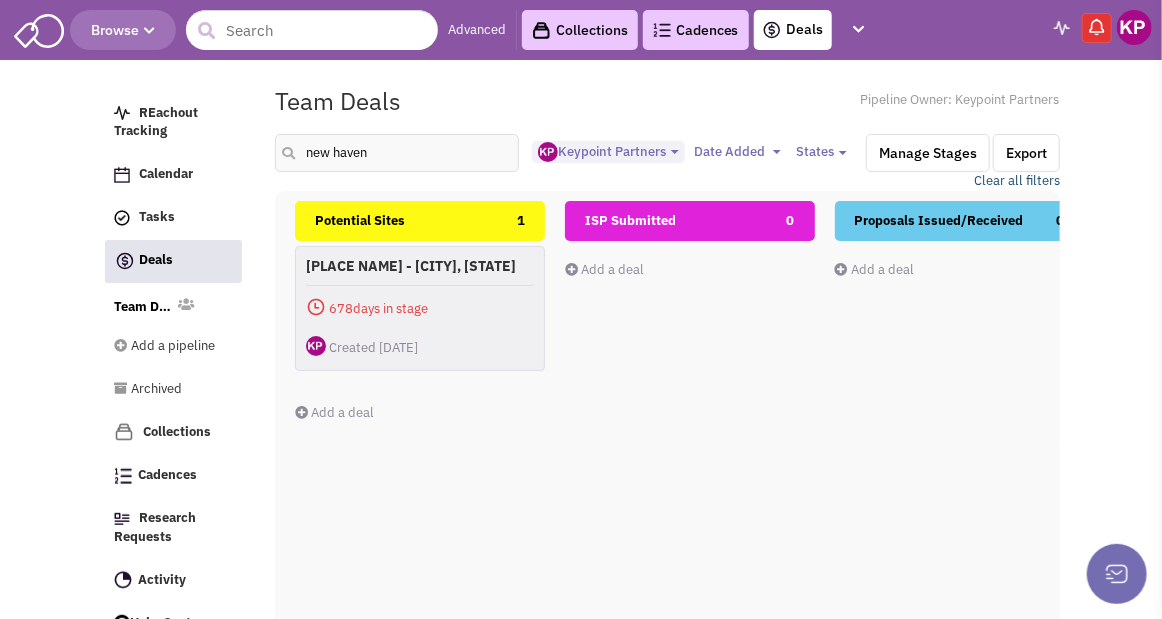 click on "Clear all filters" at bounding box center (1017, 181) 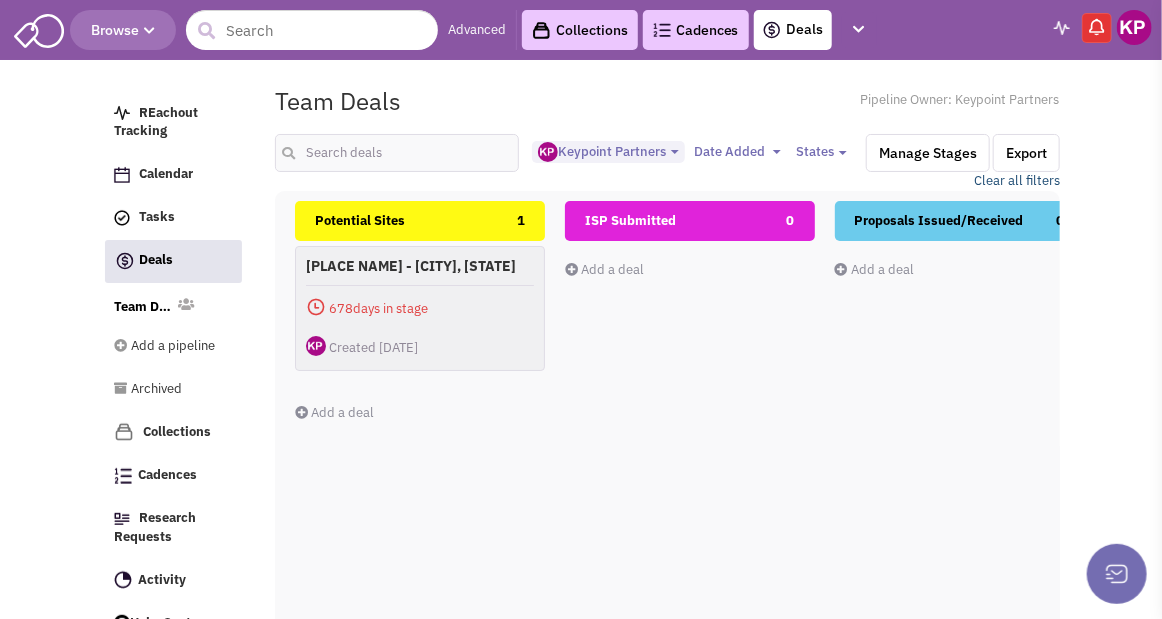 select 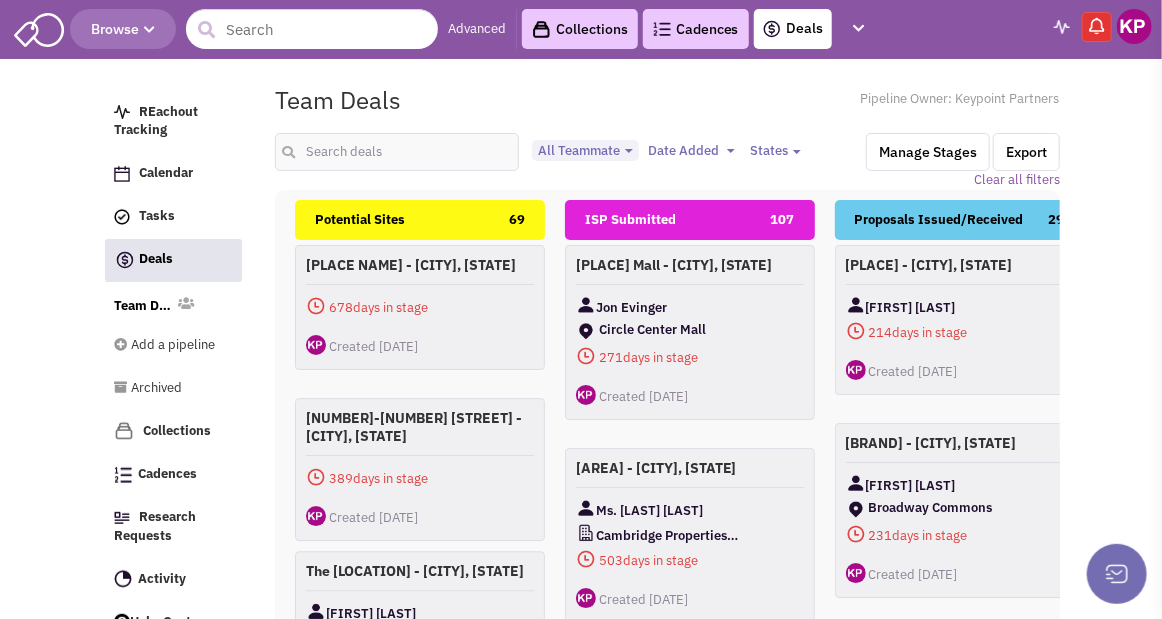 scroll, scrollTop: 0, scrollLeft: 0, axis: both 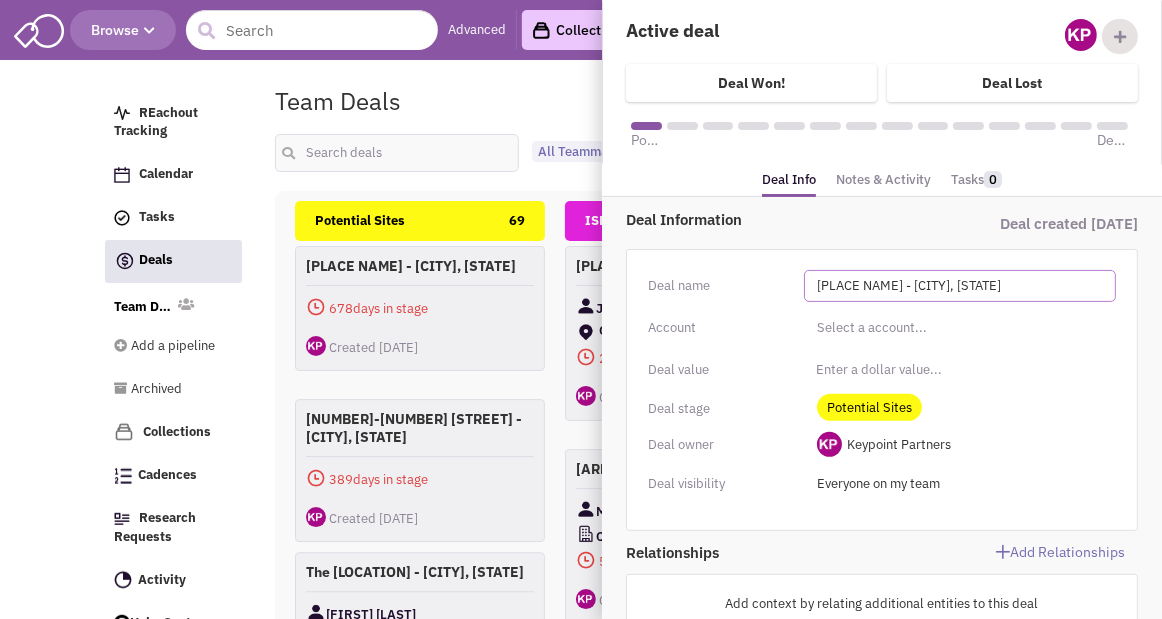 click on "[PLACE NAME] - [CITY], [STATE]" at bounding box center [960, 286] 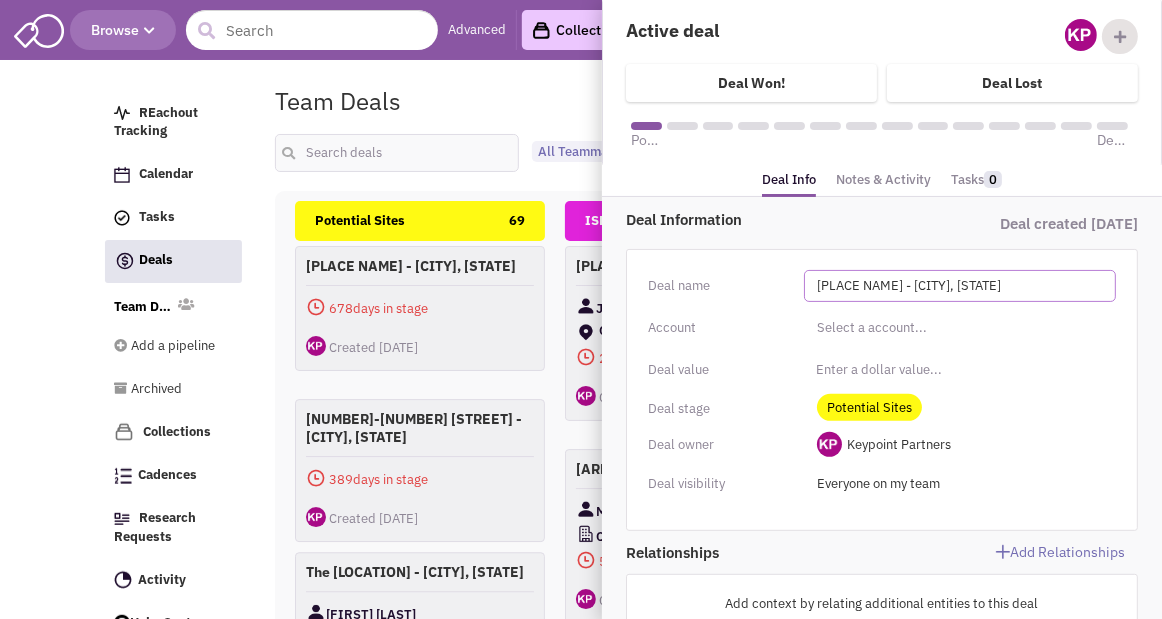 click on "[PLACE NAME] - [CITY], [STATE]" at bounding box center (960, 286) 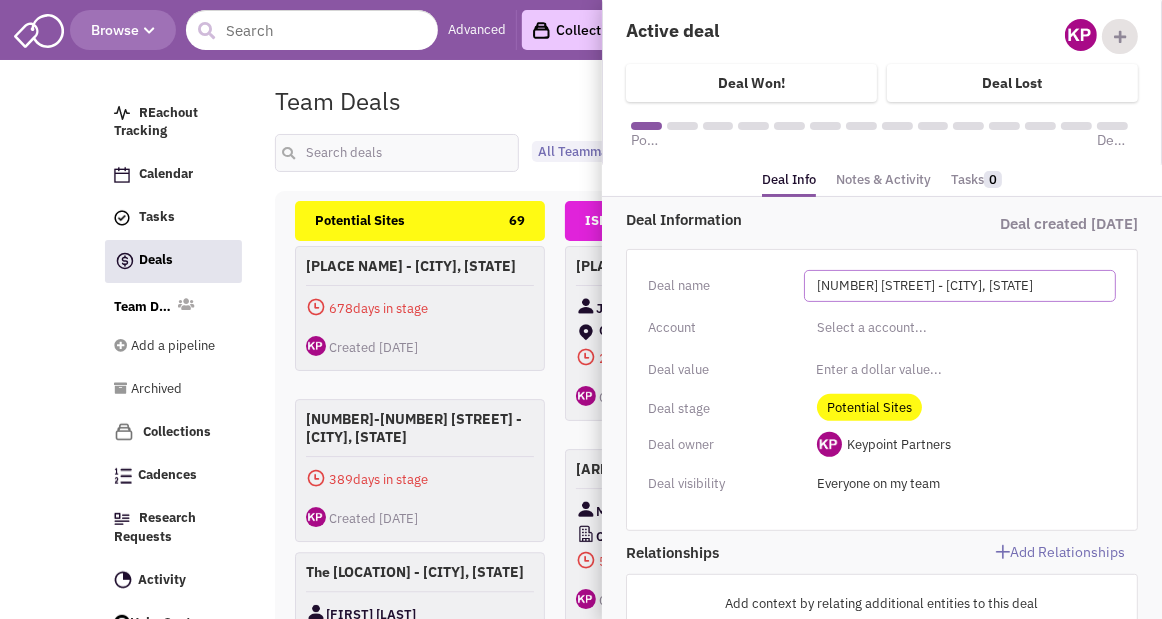 drag, startPoint x: 891, startPoint y: 283, endPoint x: 920, endPoint y: 279, distance: 29.274563 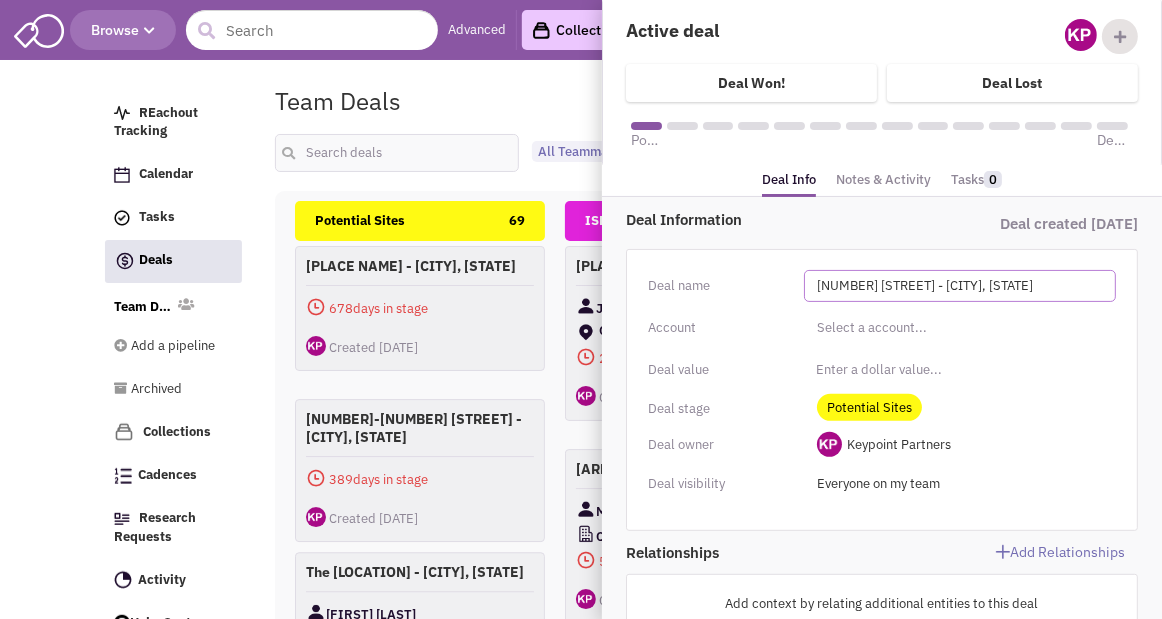 type on "[NUMBER] [STREET] - [CITY], [STATE]" 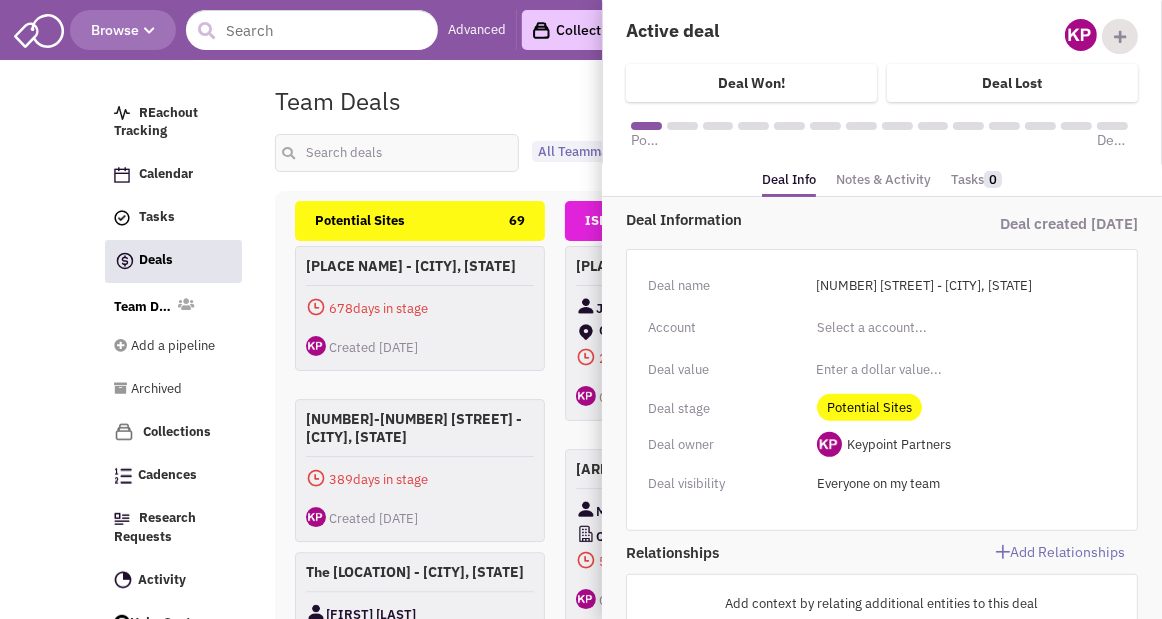 click on "Notes & Activity" at bounding box center (883, 180) 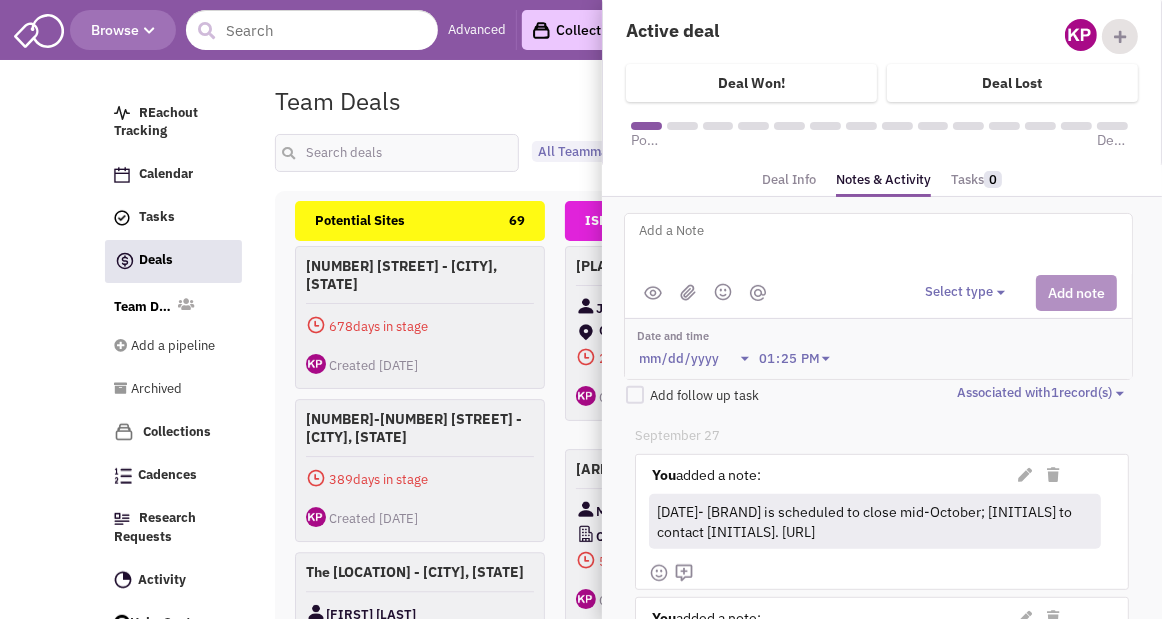 click on "Deal Info" at bounding box center [789, 180] 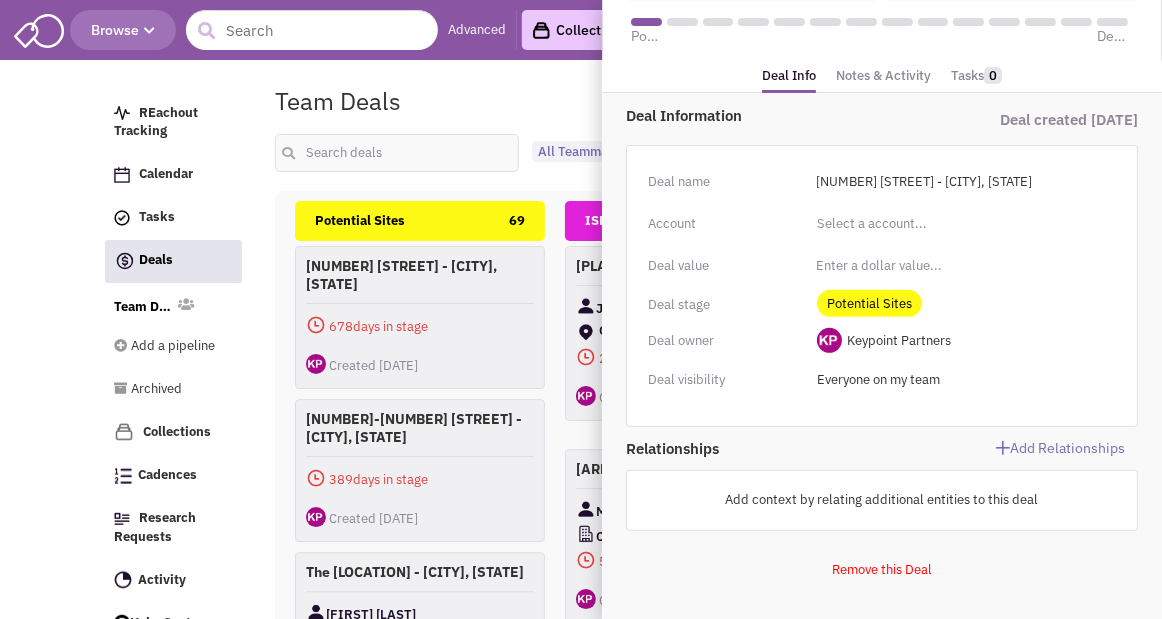 scroll, scrollTop: 104, scrollLeft: 0, axis: vertical 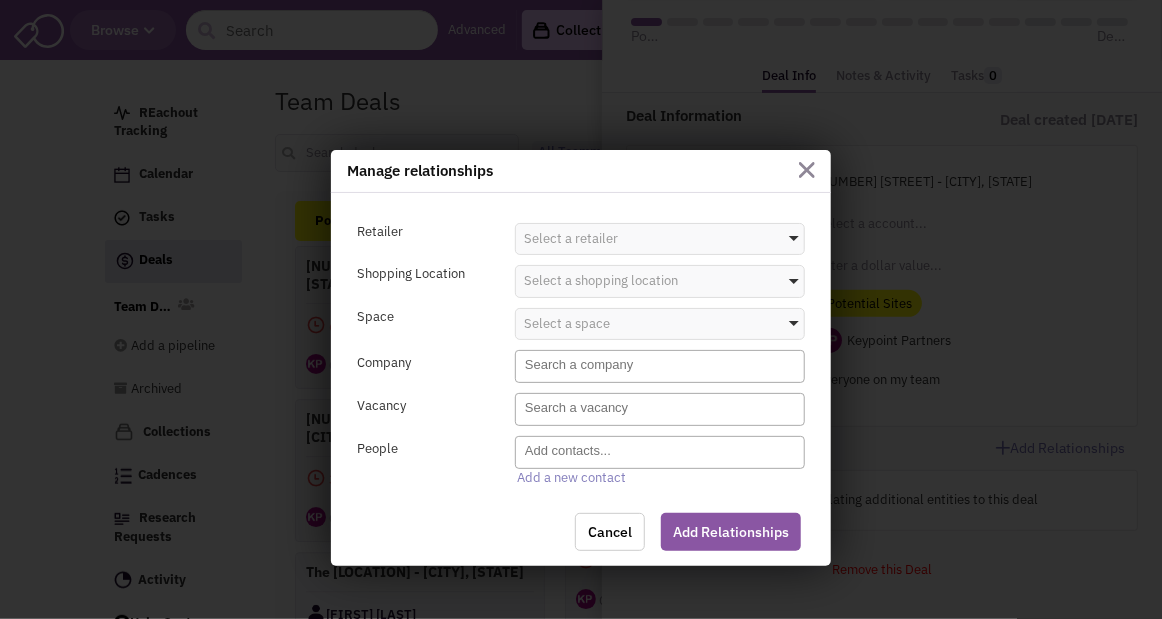 click at bounding box center [662, 365] 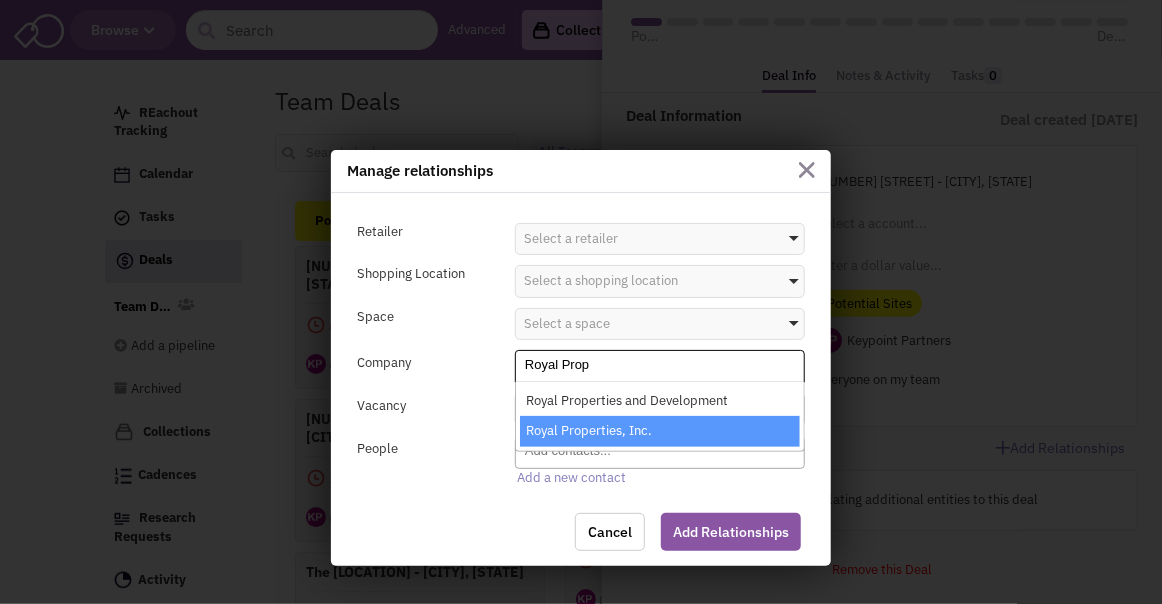type on "Royal Prop" 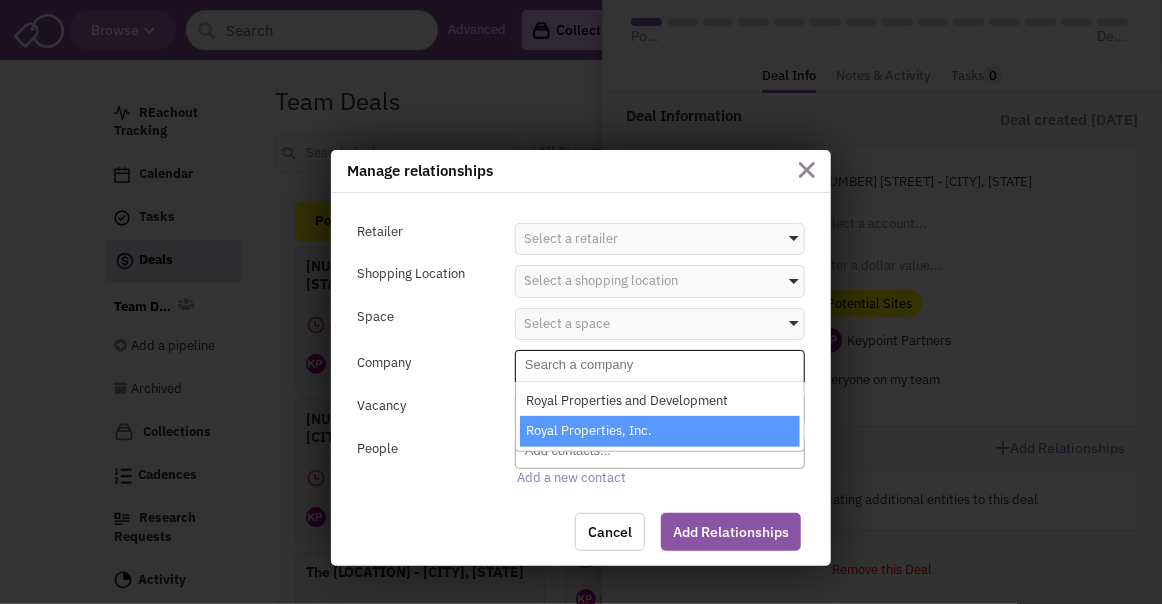 select on "411907_11_0" 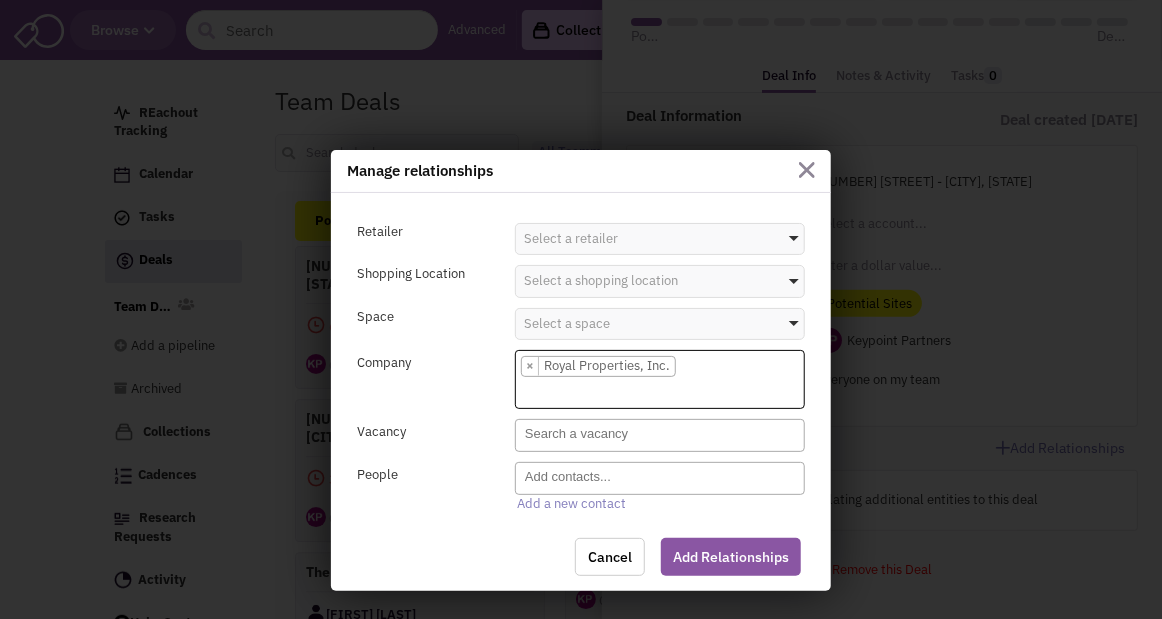 click at bounding box center [662, 477] 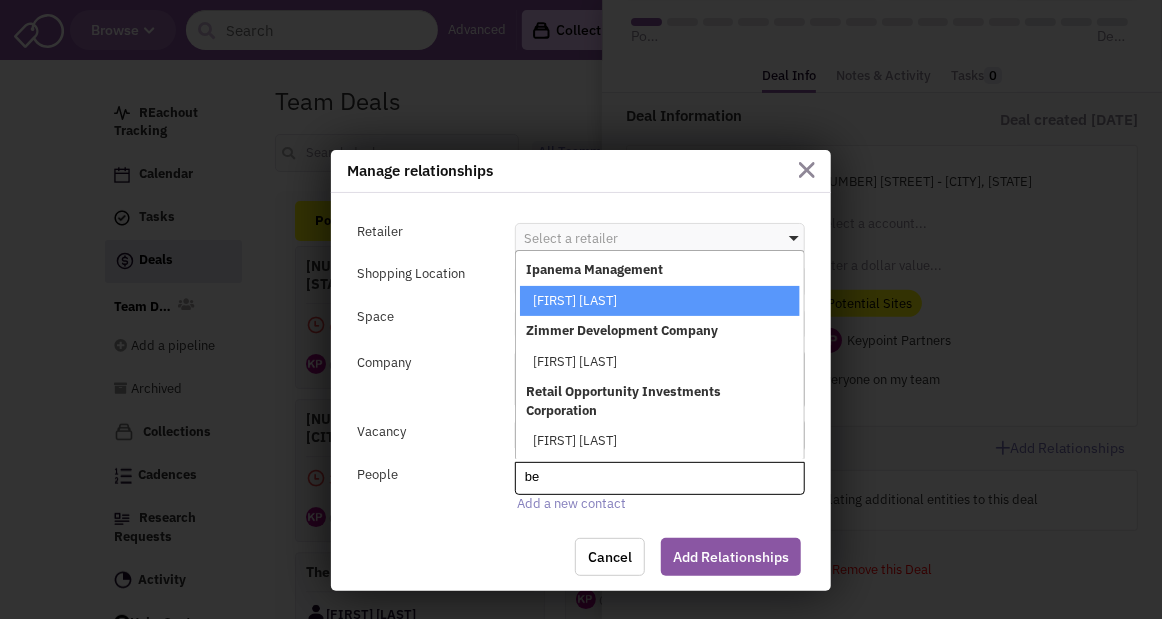 type on "b" 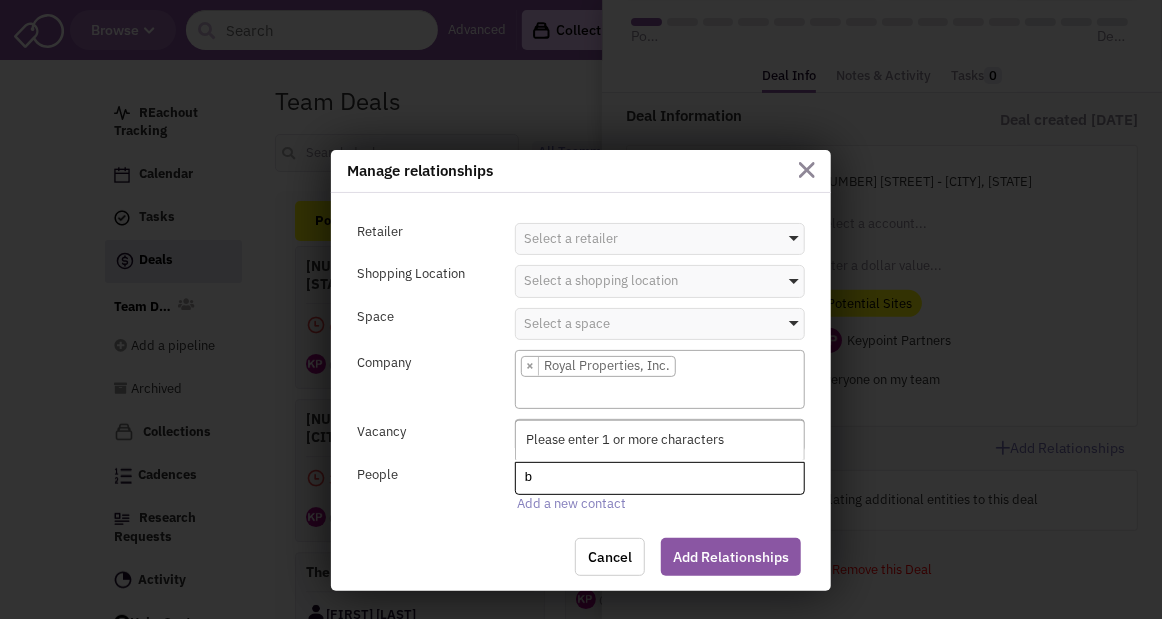 type 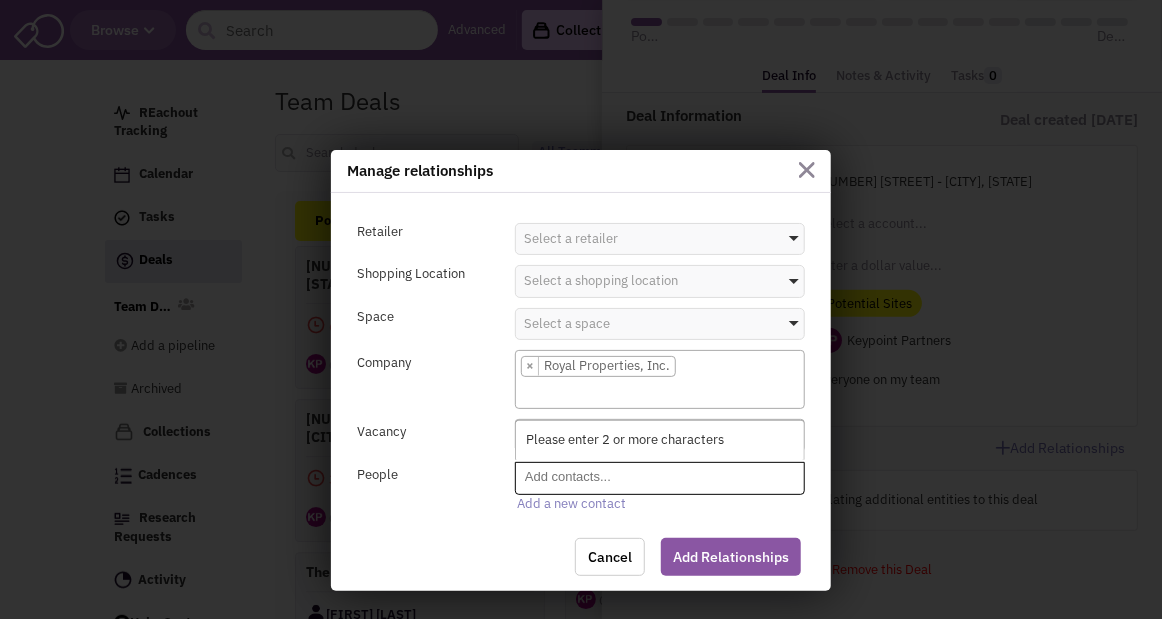 click on "Add a new contact" at bounding box center (570, 503) 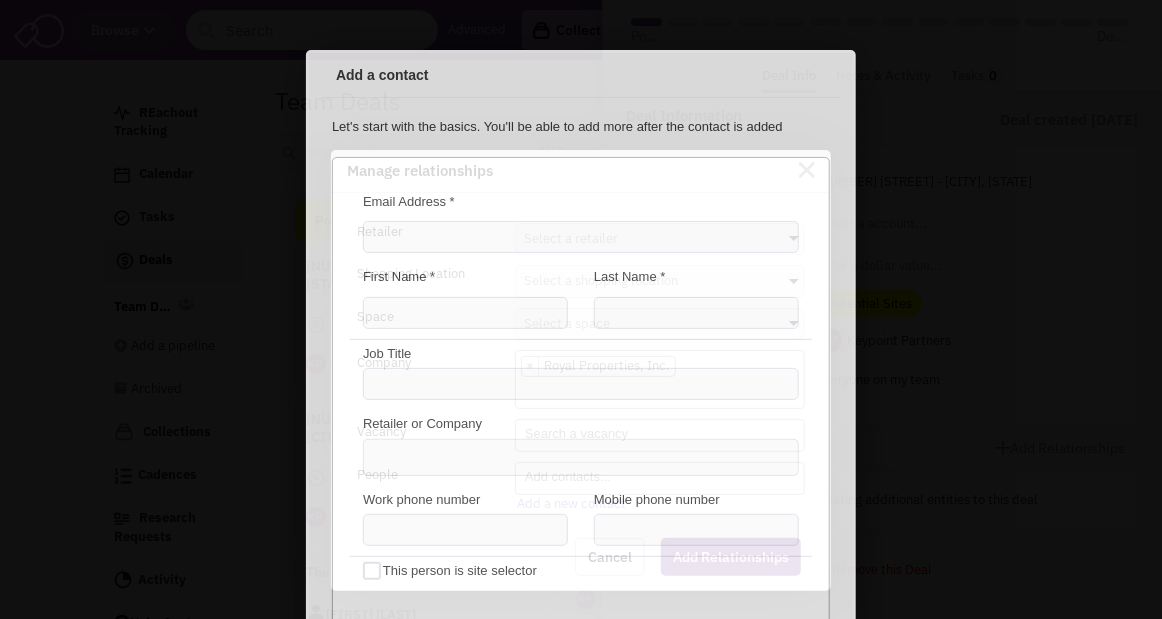scroll, scrollTop: 0, scrollLeft: 0, axis: both 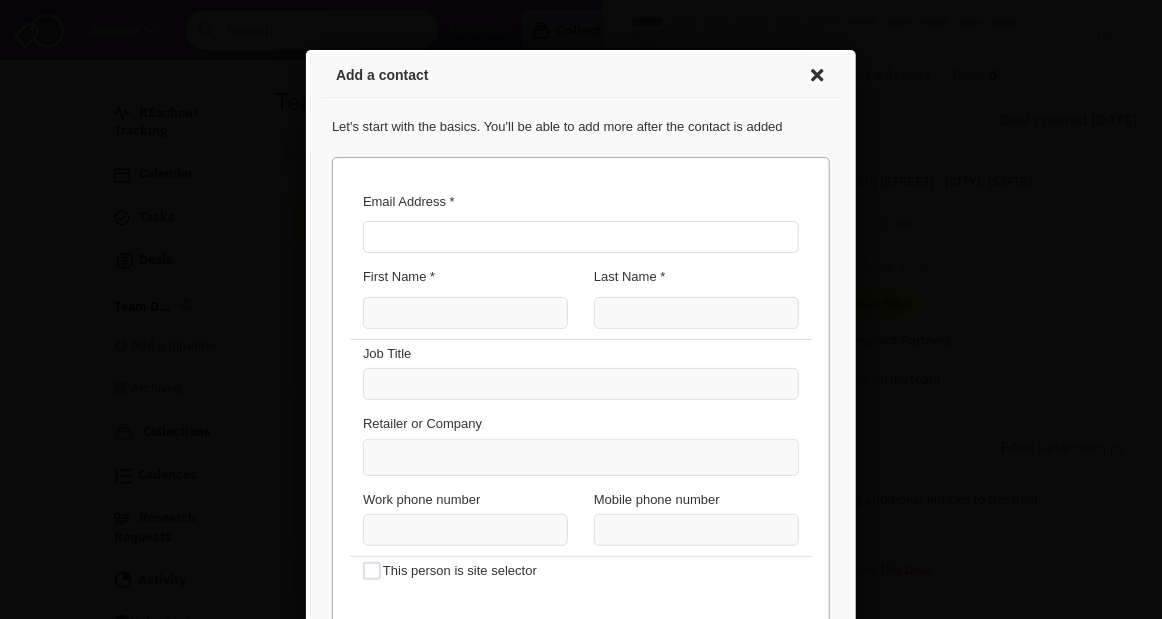 click on "Email Address *" at bounding box center [577, 233] 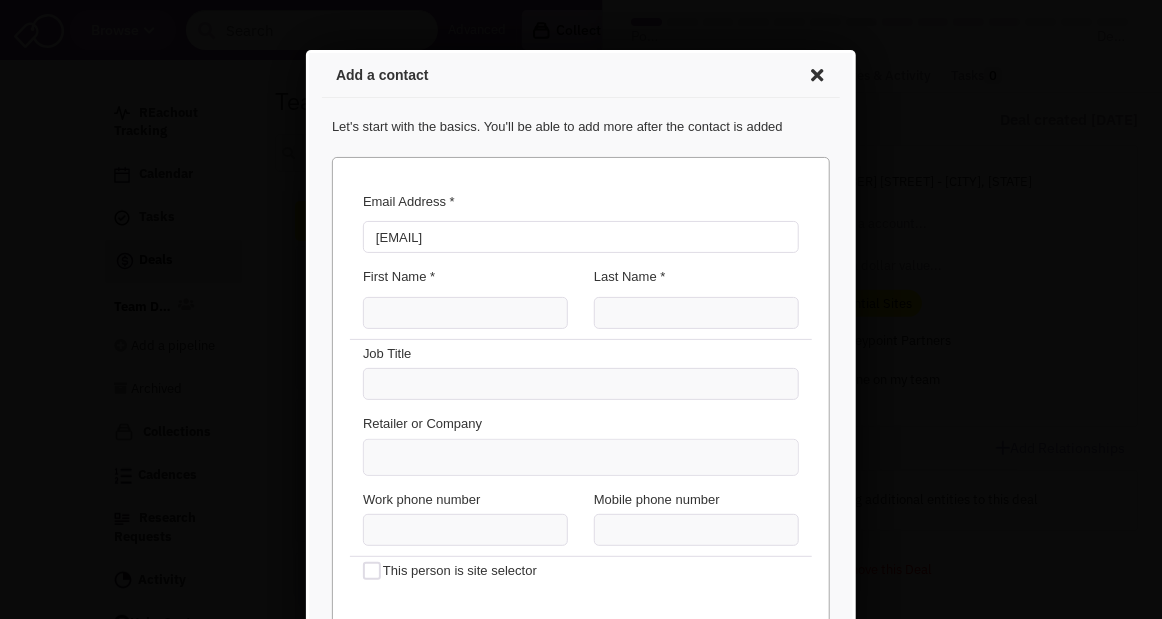 type on "[EMAIL]" 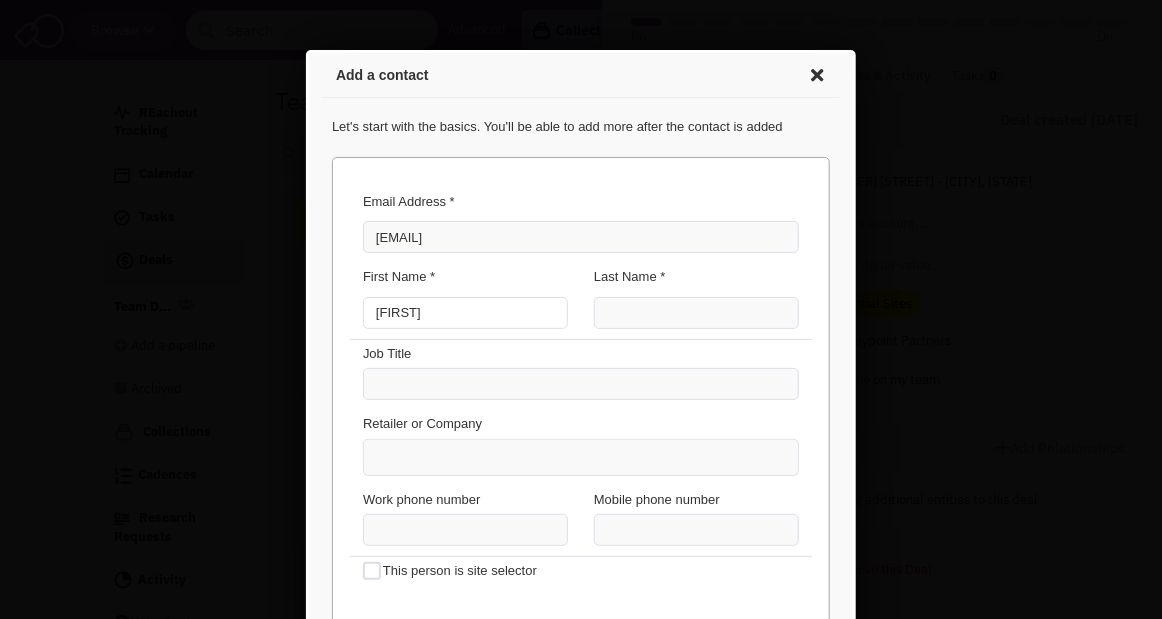 type on "[FIRST]" 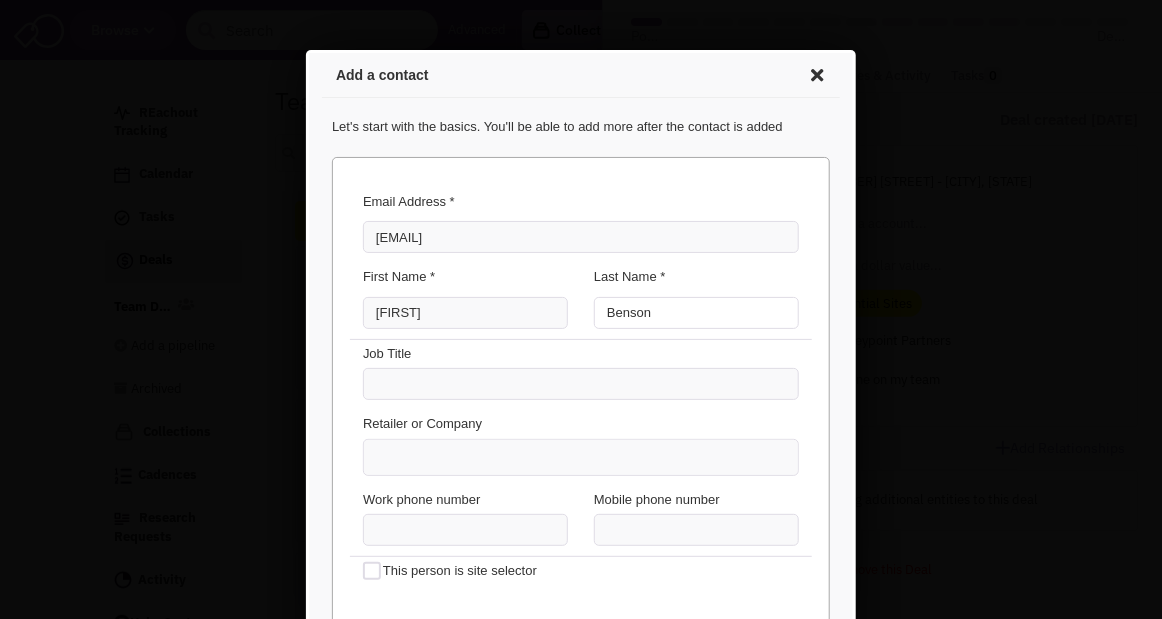 type on "Benson" 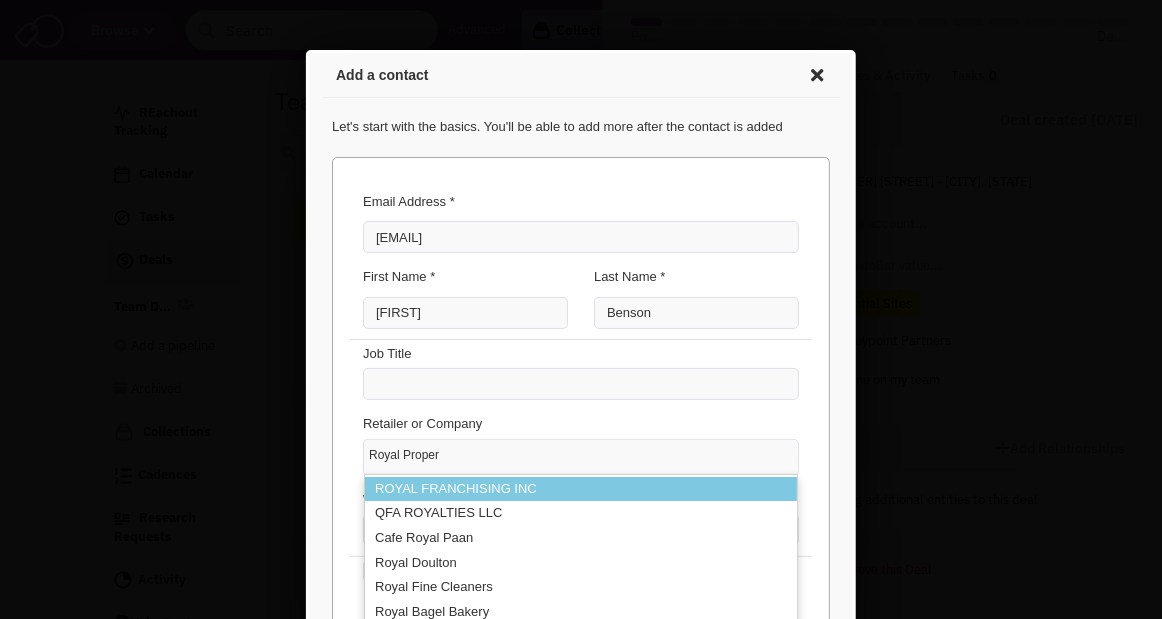type on "[BRAND] [BRAND]" 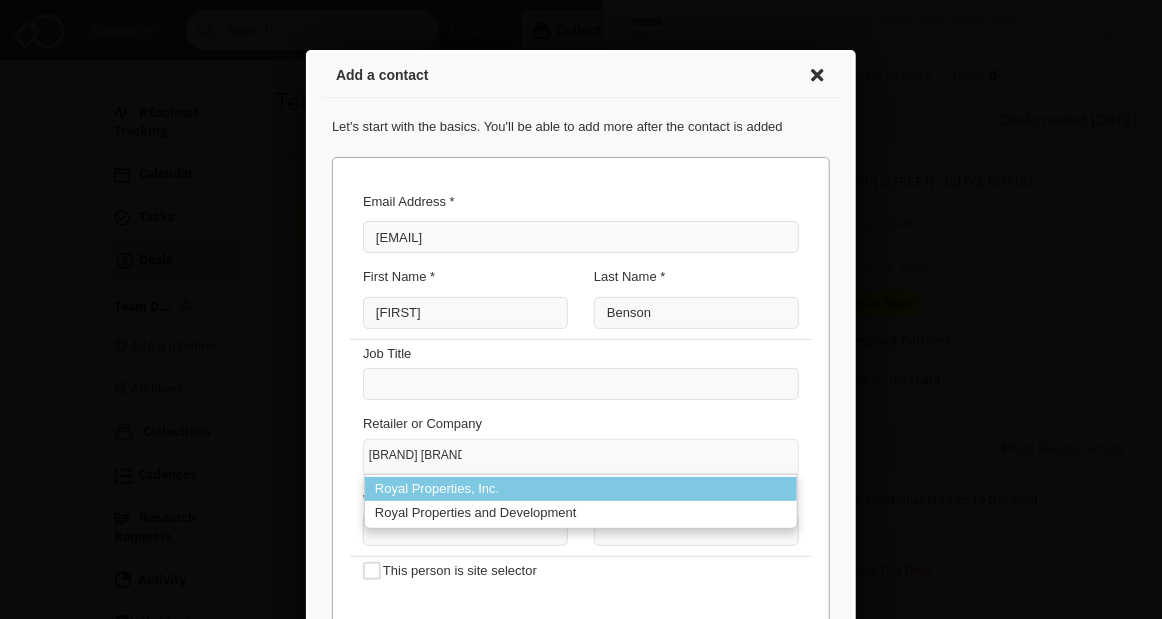 type 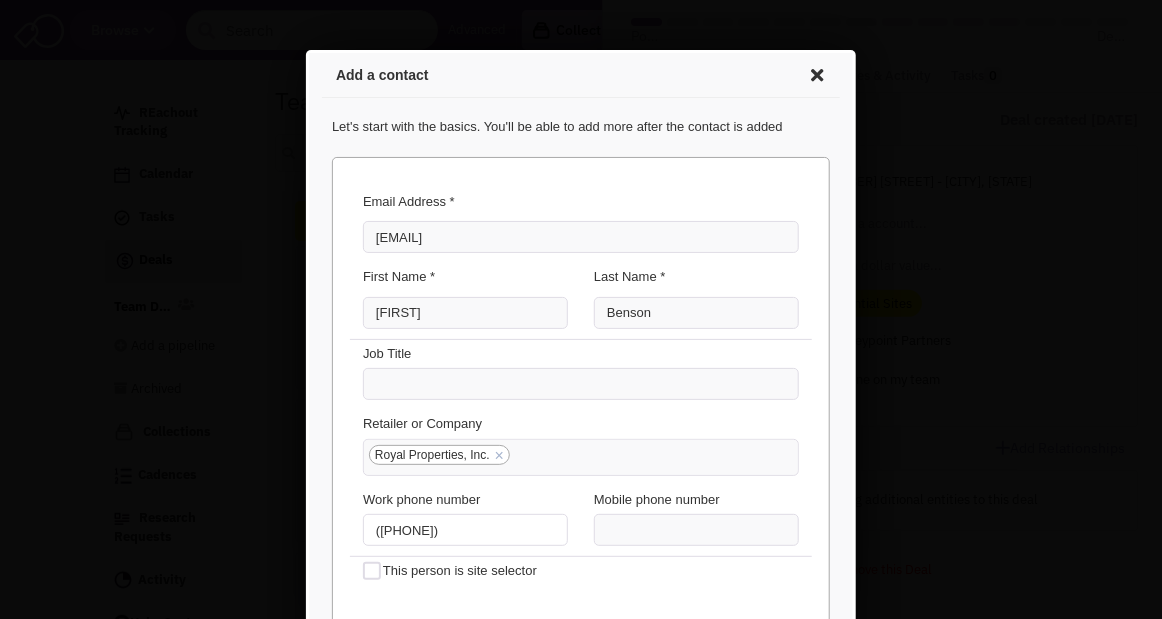 type on "([PHONE])" 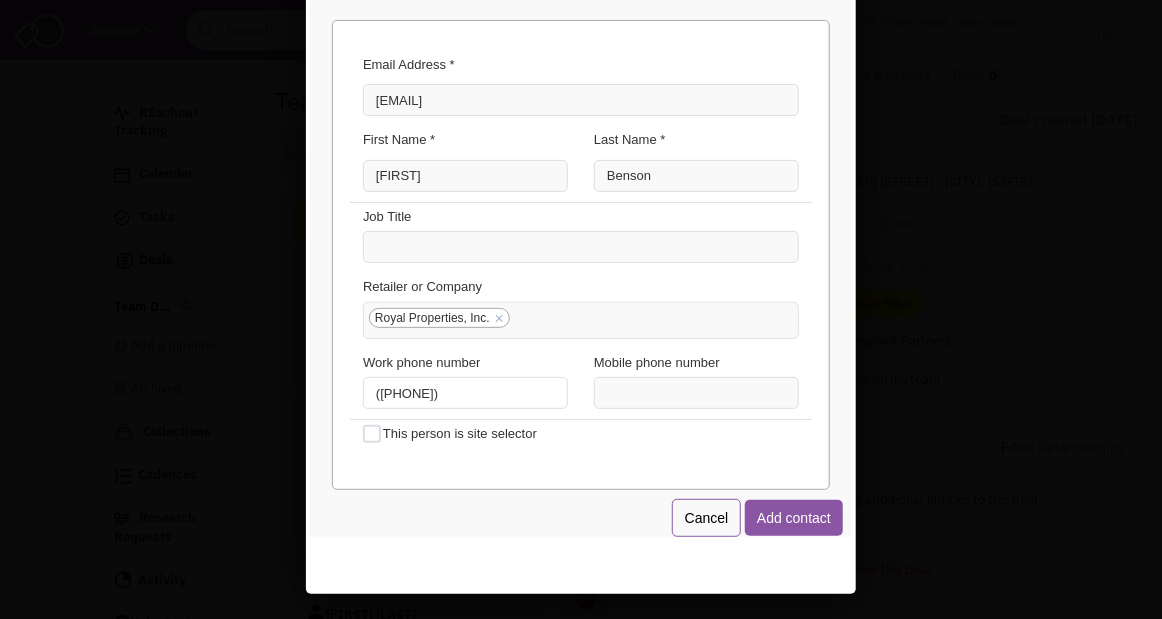 scroll, scrollTop: 140, scrollLeft: 0, axis: vertical 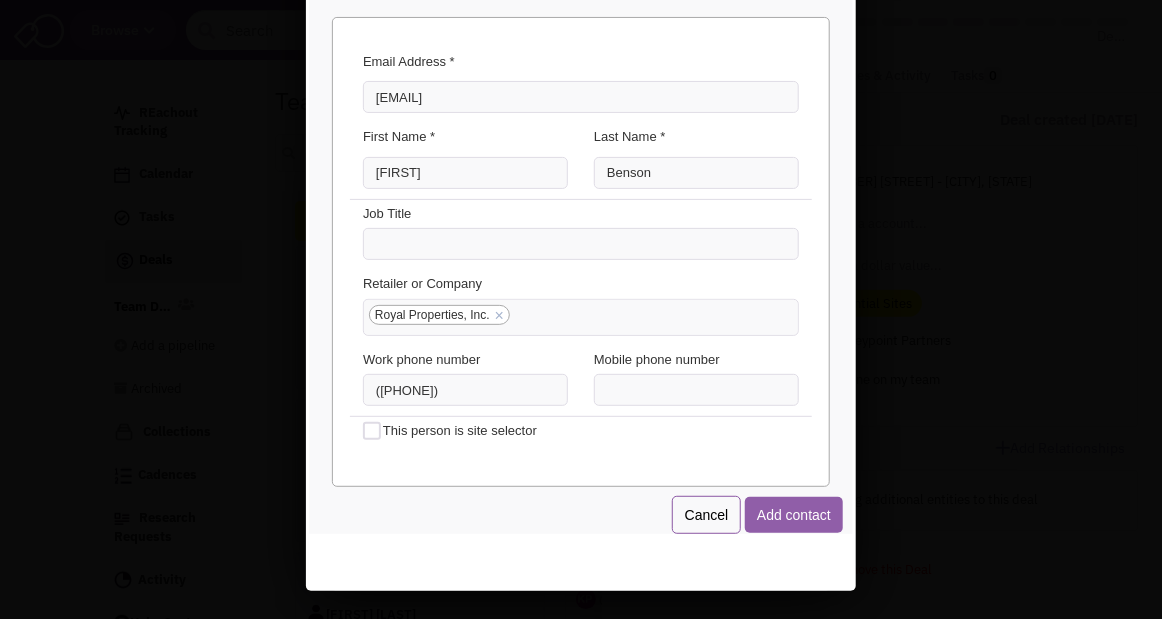 click on "Add contact" at bounding box center (790, 513) 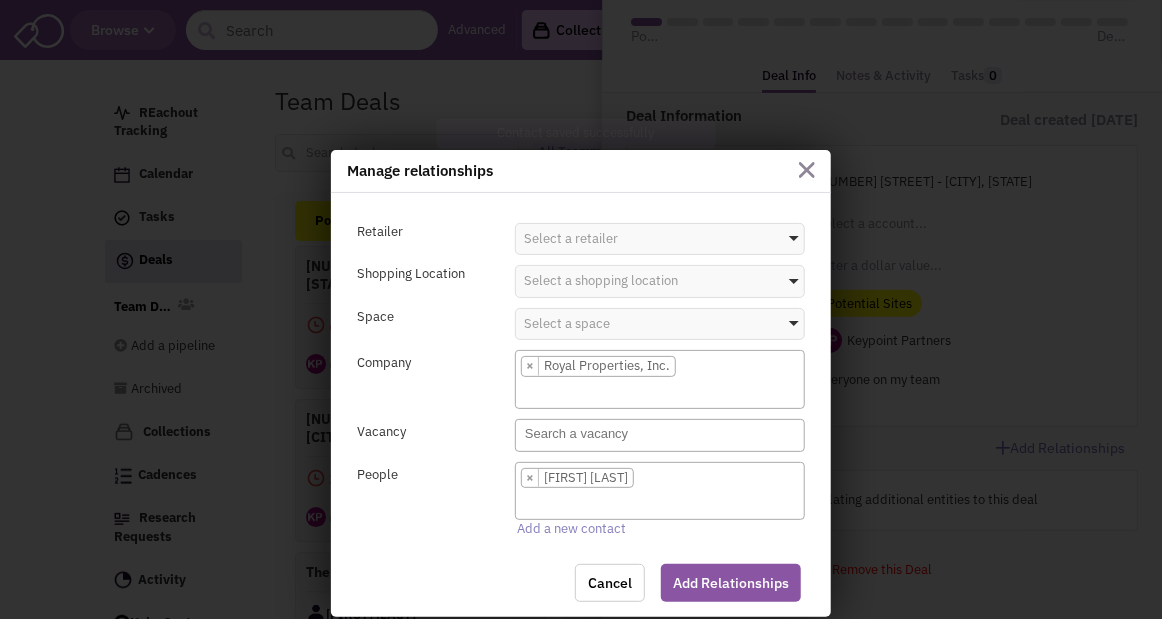 click at bounding box center [807, 170] 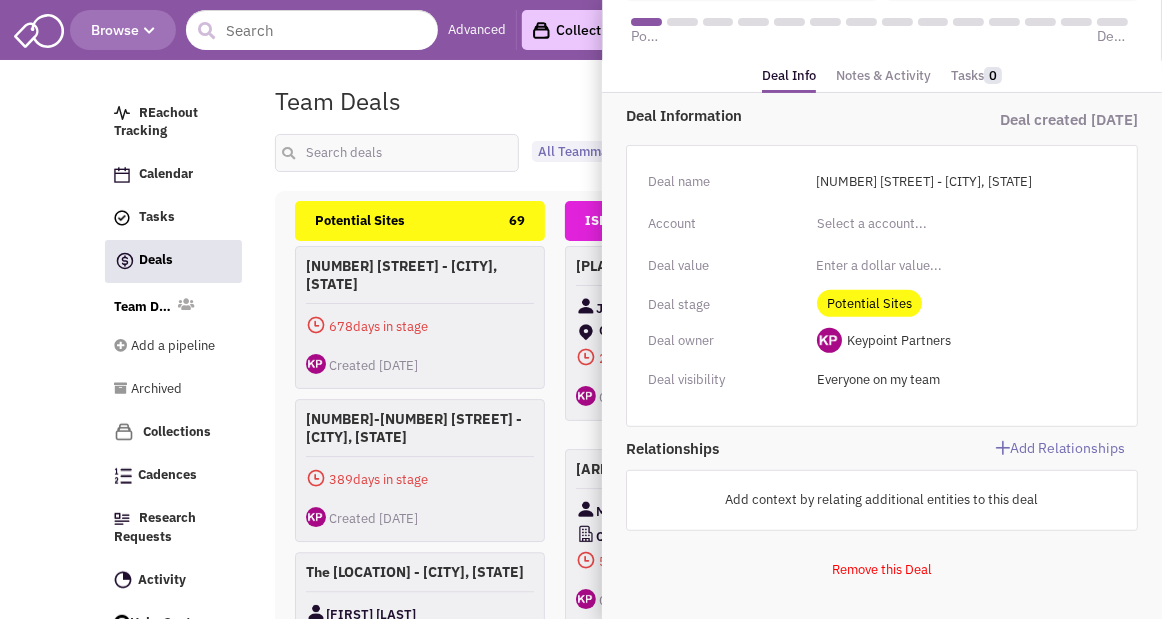click on "Notes & Activity" at bounding box center [883, 76] 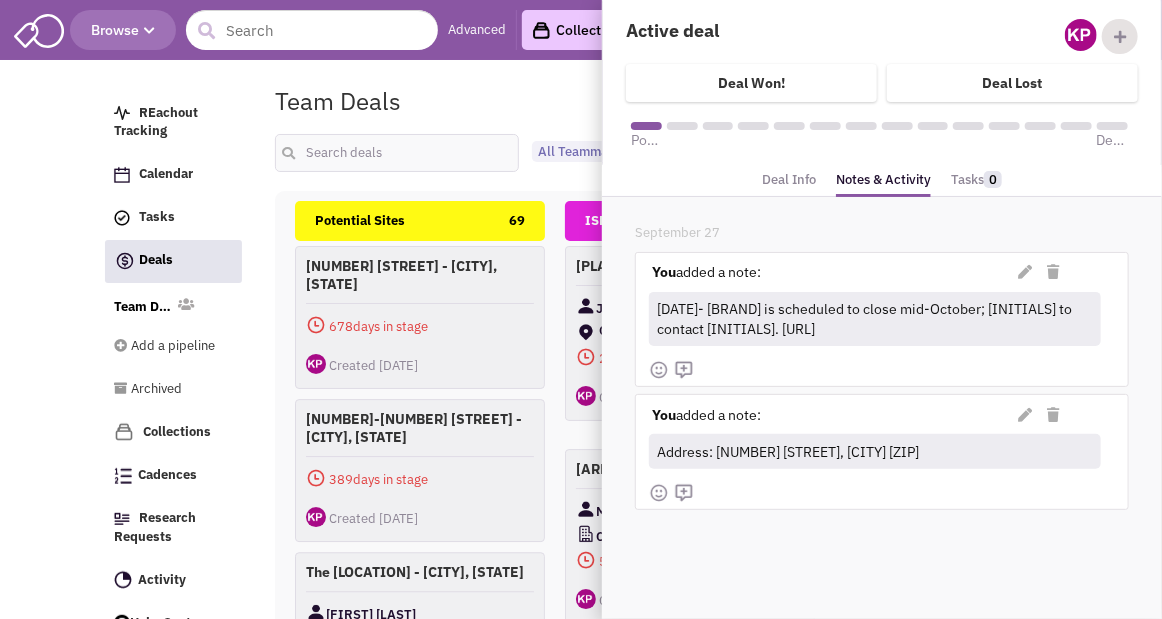 scroll, scrollTop: 0, scrollLeft: 0, axis: both 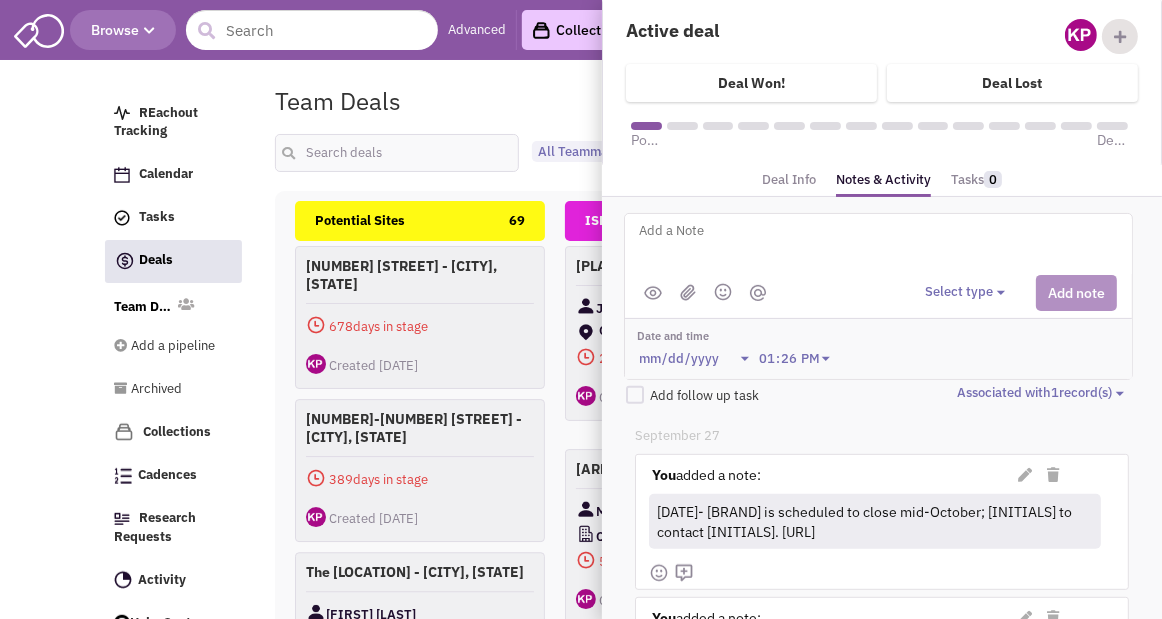 click on "Deal Info" at bounding box center [789, 180] 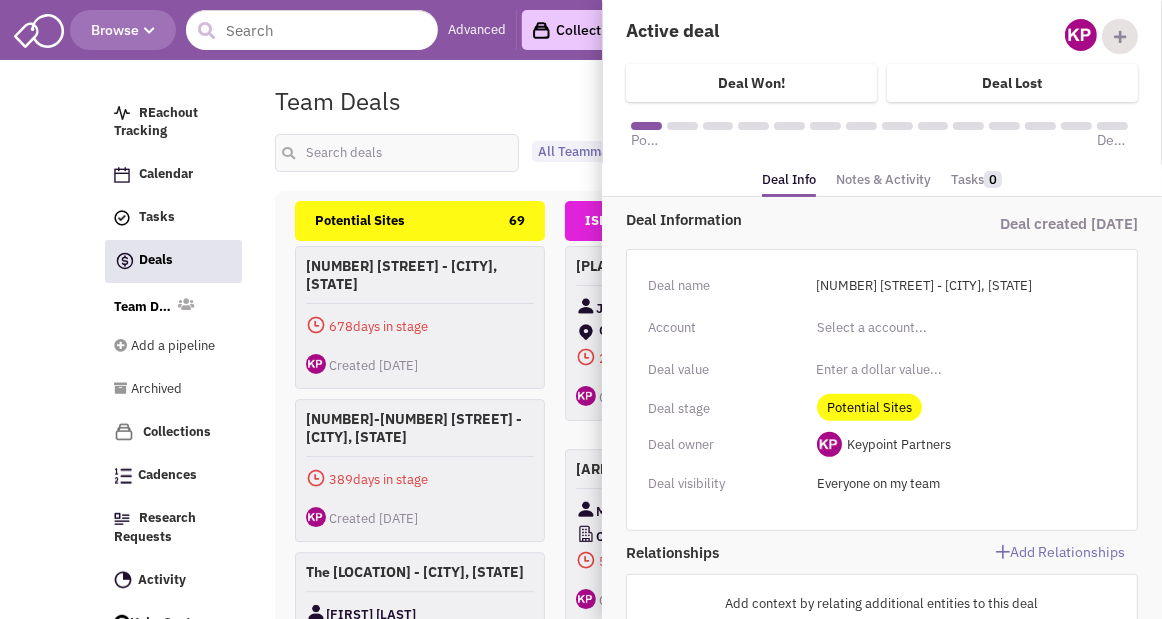 click on "Team Deals
Pipeline Owner: Keypoint Partners
<img src='https://mustatging.blob.core.windows.net/webfiles/ProfilePic/jsdjpLiAYUaRK9fYpYFXFA.png?sv=2016-05-31&sr=b&sig=n3Zifx5xCoDf7xHgdUAwlS8ISDiUYN4bRcPGfxQaNvg%3D&se=2025-08-05T20%3A24%3A14Z&sp=r&rsct=image%2Fpng&rscd=attachment%3B%20filename%3Djsdjpliayuark9fypyfxfa.png' style='font-size:30px;border-radius:31px;width:20px;height:20px;max-width:none!important'>  [FIRST] [LAST]
All Teammate       [FIRST] [LAST]     Keypoint Partners     [FIRST] [LAST]     [FIRST] [LAST]" at bounding box center (667, 134) 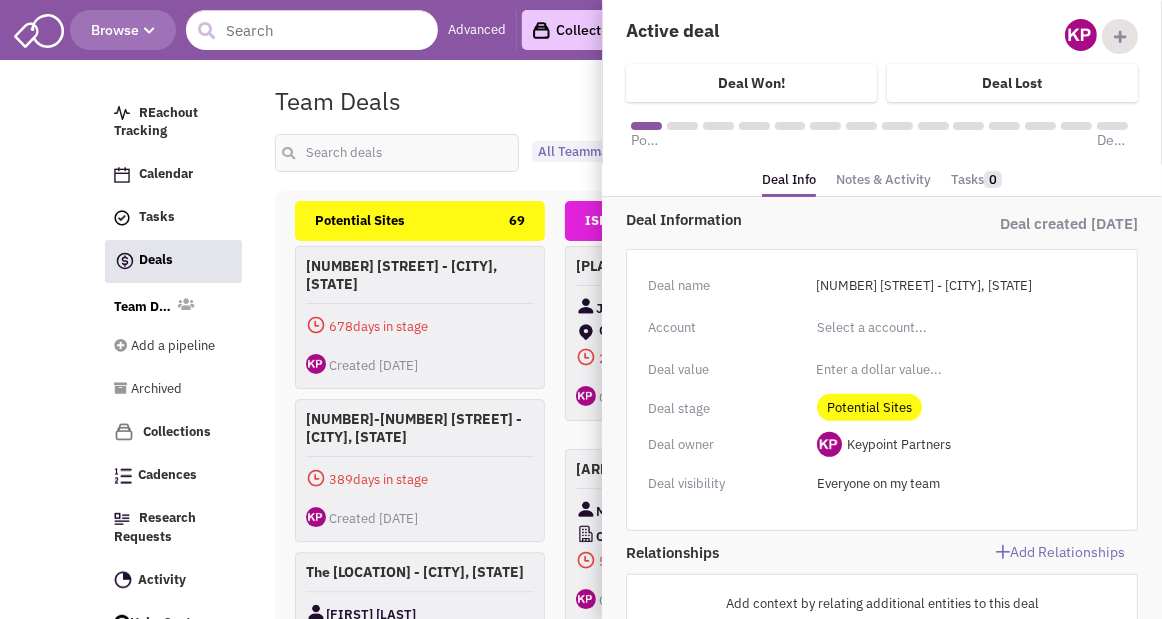 click on "Add Relationships" at bounding box center [1010, 552] 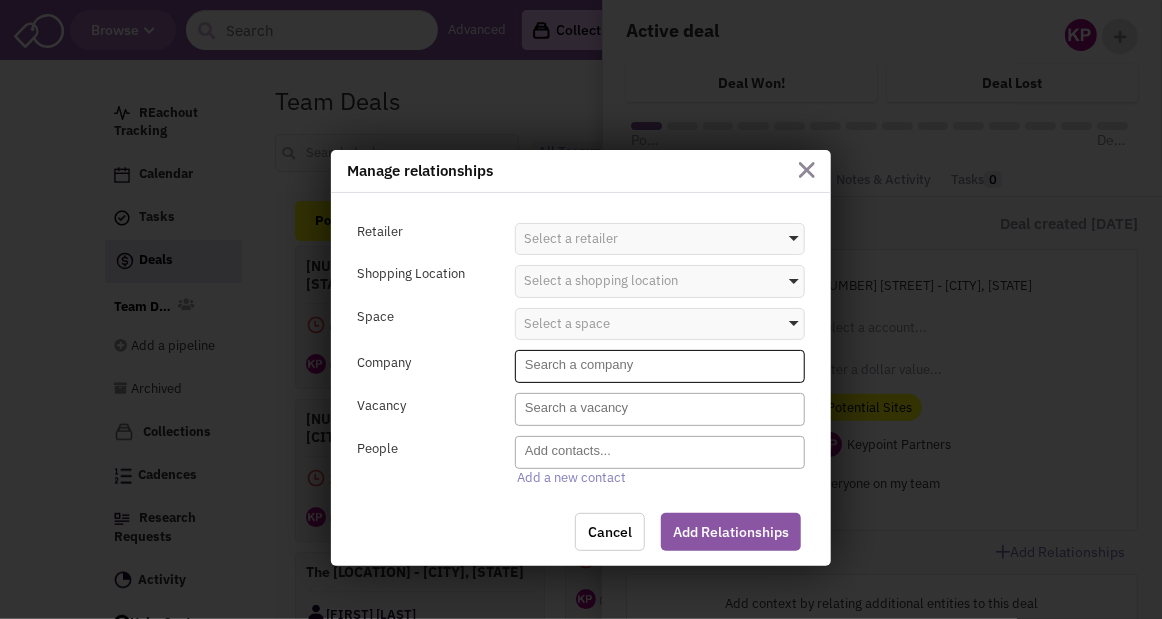 click at bounding box center (662, 365) 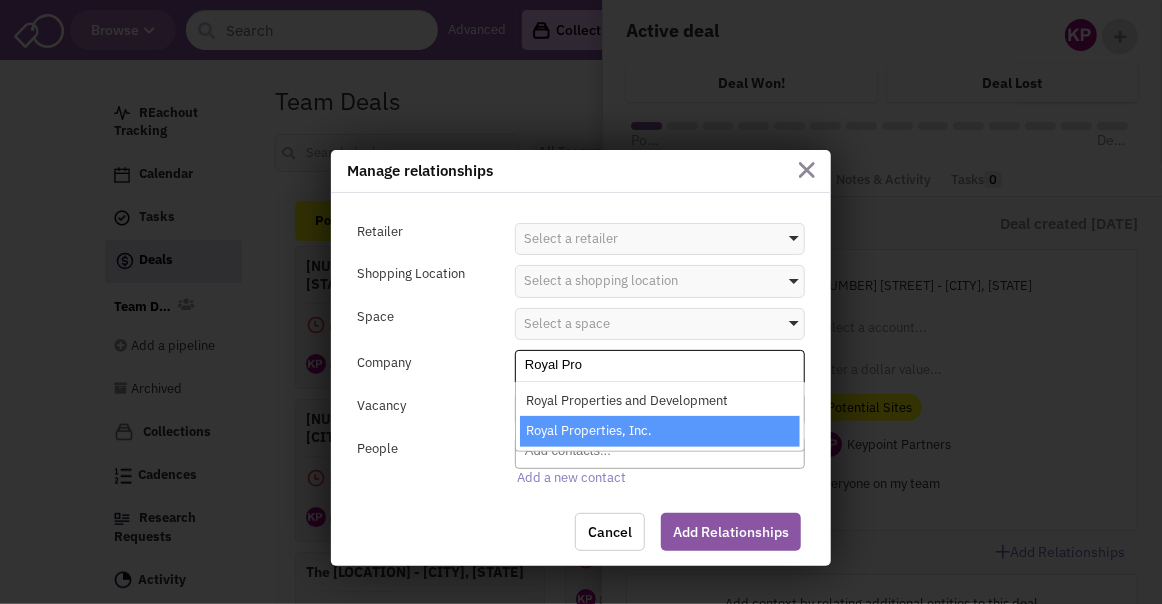 type on "Royal Pro" 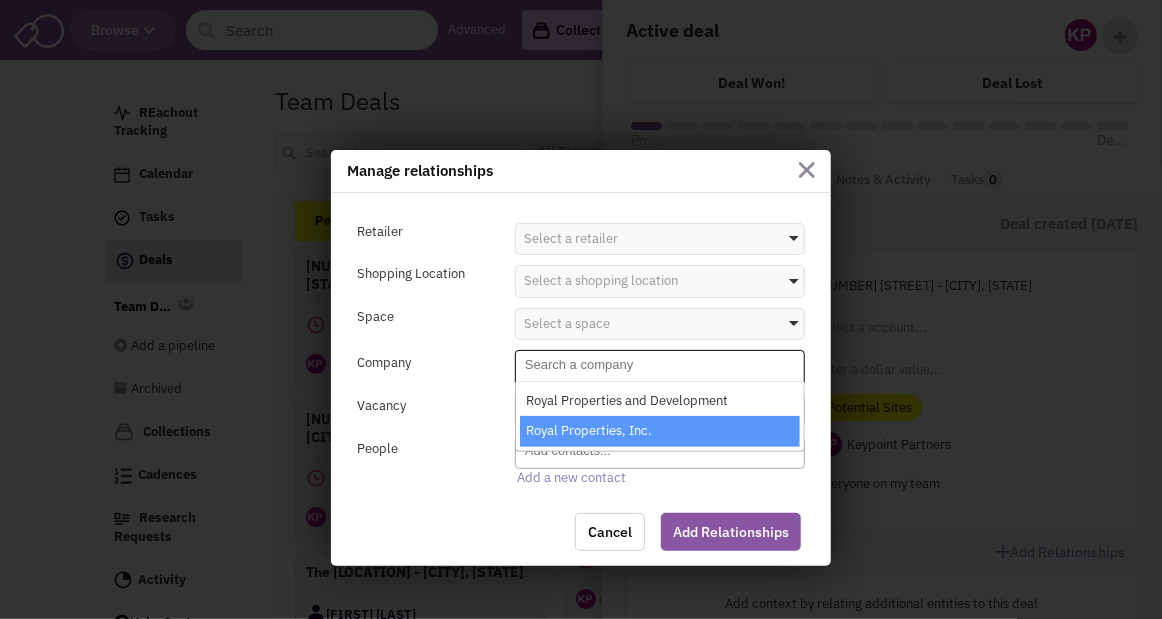 select on "411907_11_0" 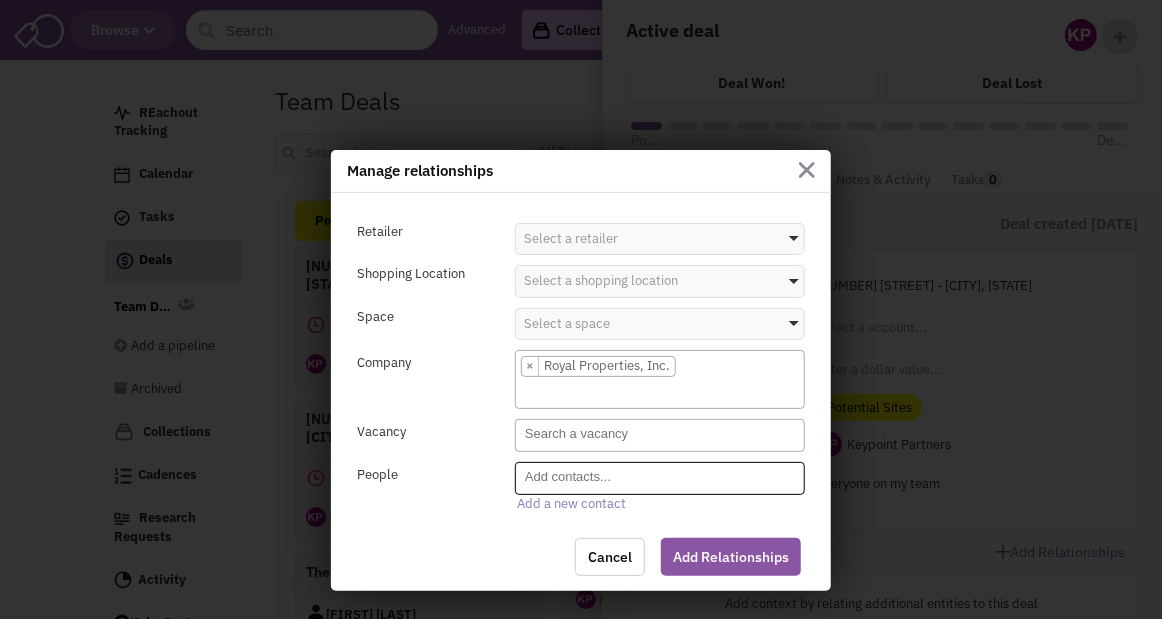 click at bounding box center [662, 477] 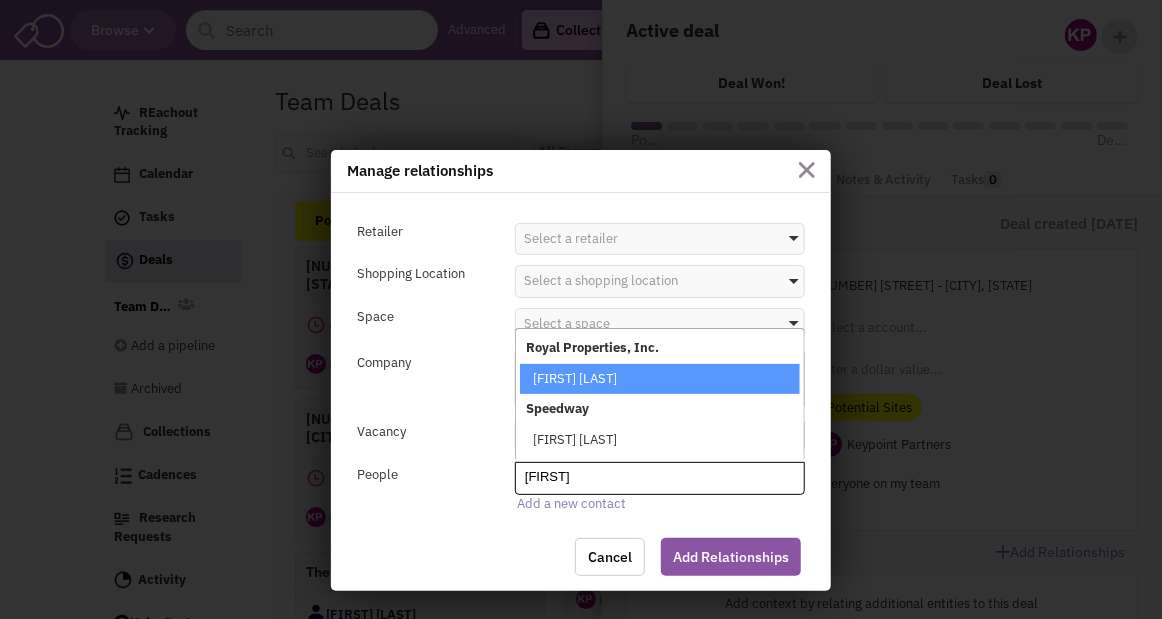 type on "[FIRST]" 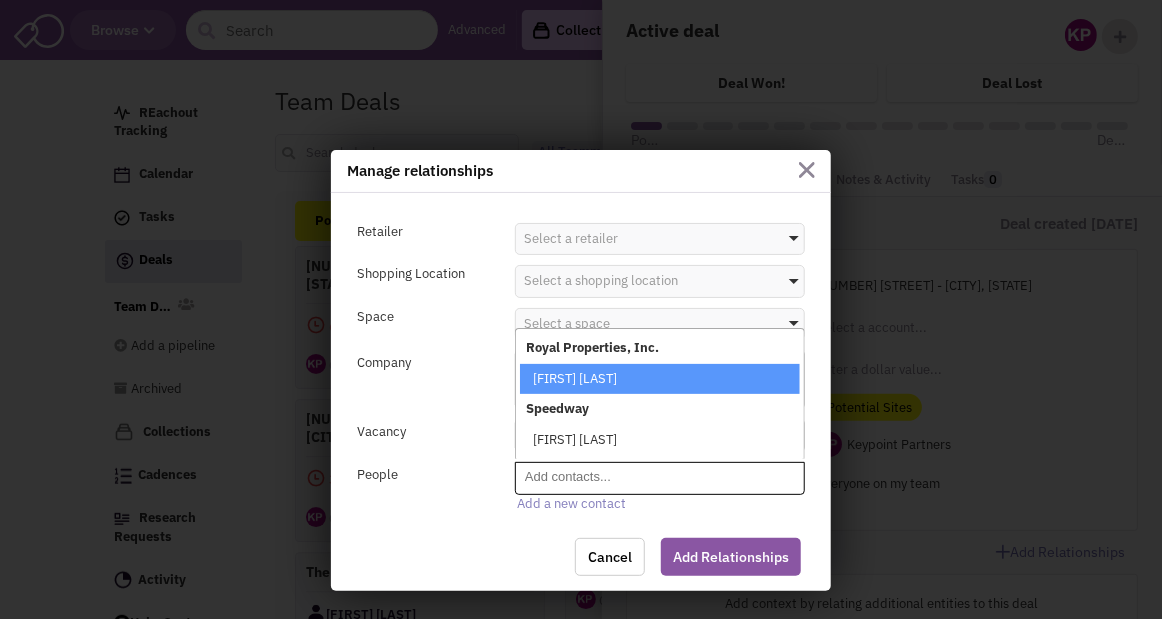 select on "0_196286_false_false" 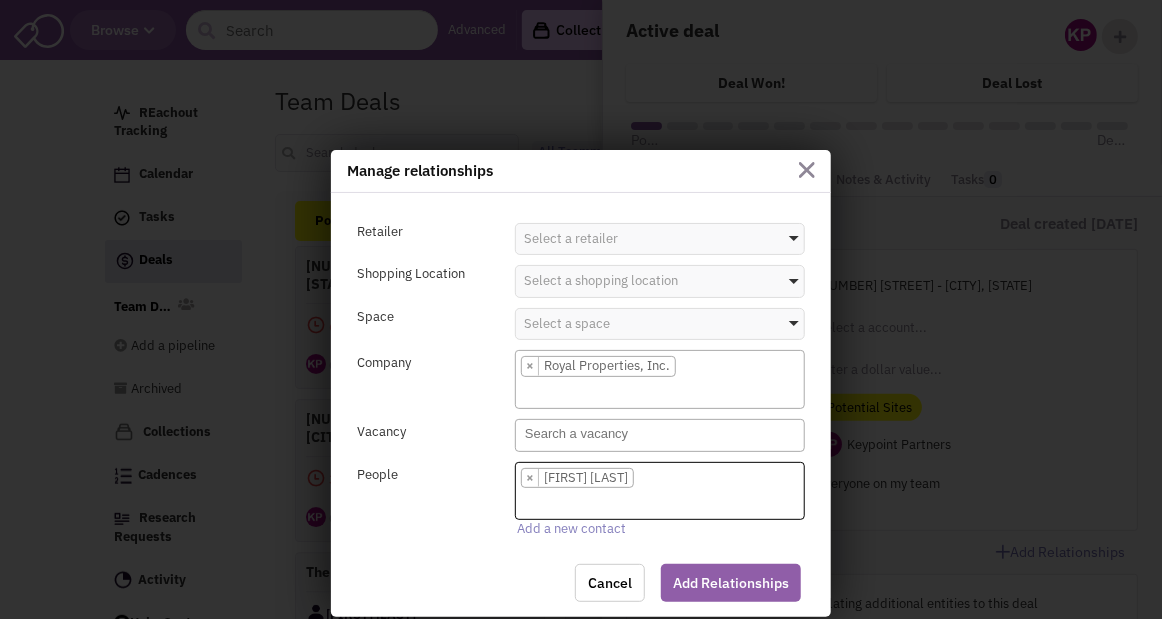 click on "Add Relationships" at bounding box center [731, 583] 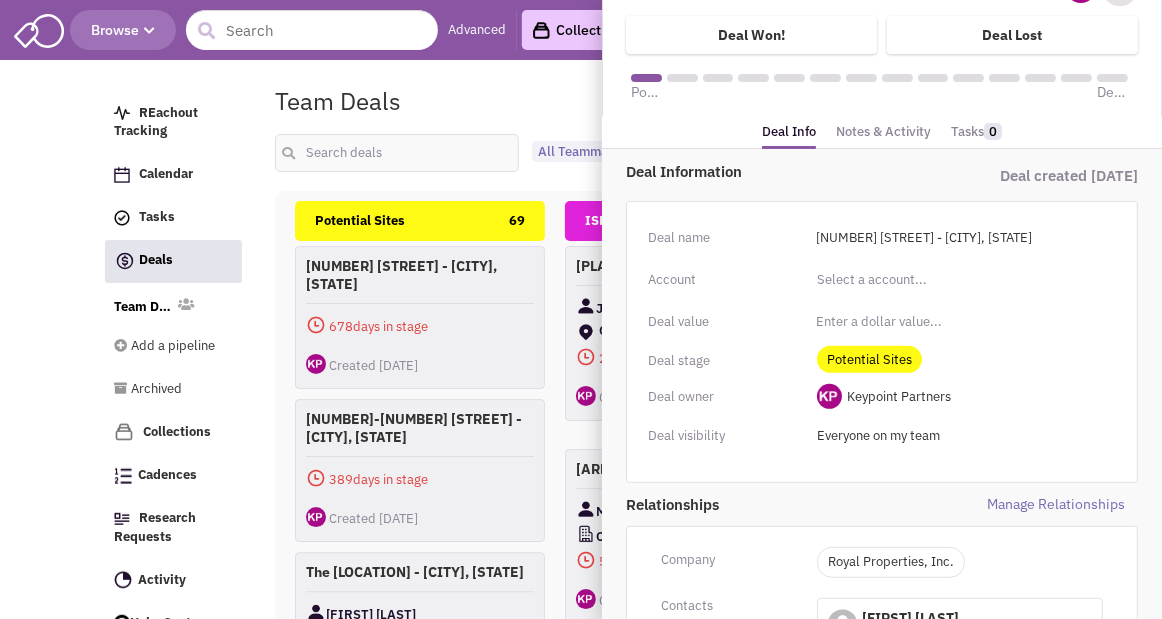 scroll, scrollTop: 0, scrollLeft: 0, axis: both 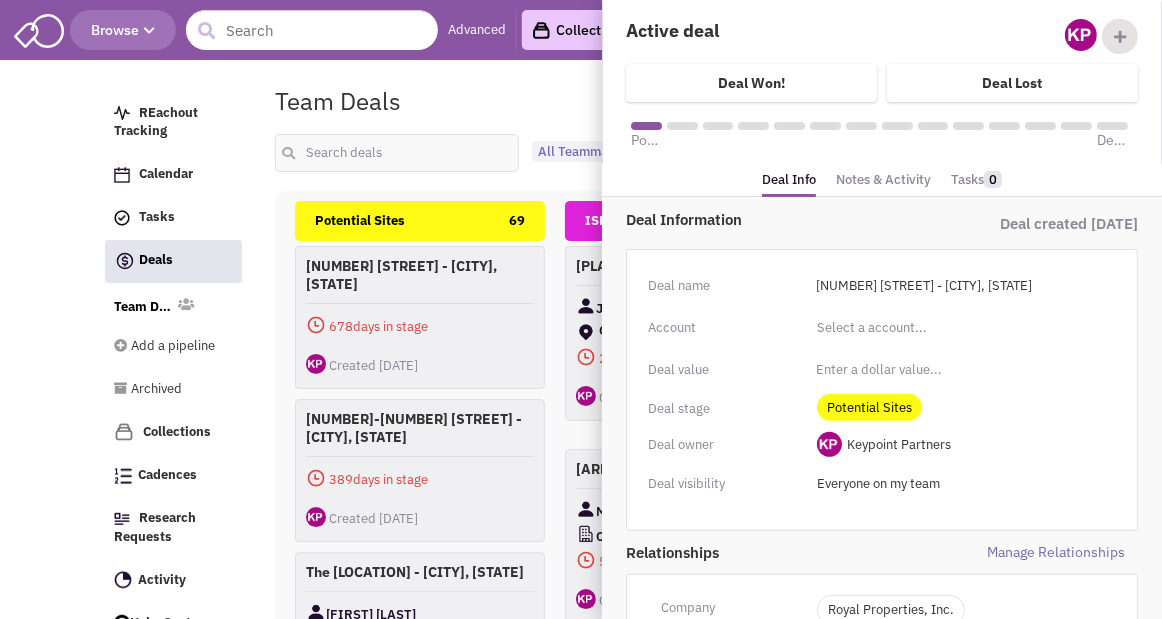 click on "Potential Sites" at bounding box center [869, 407] 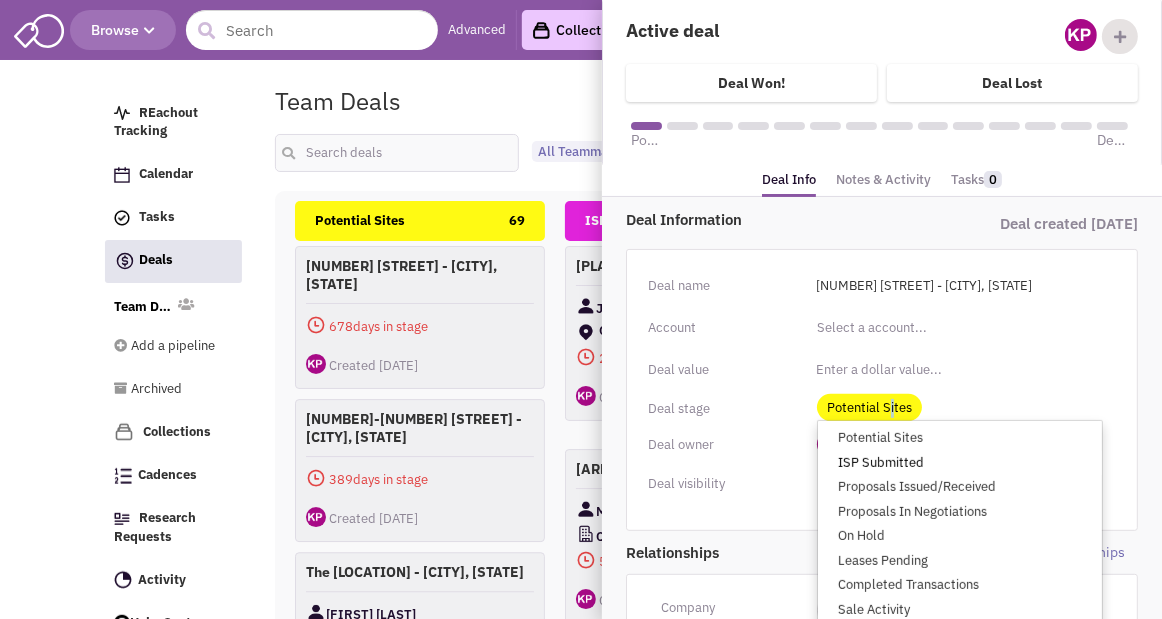 click on "ISP Submitted" at bounding box center (960, 462) 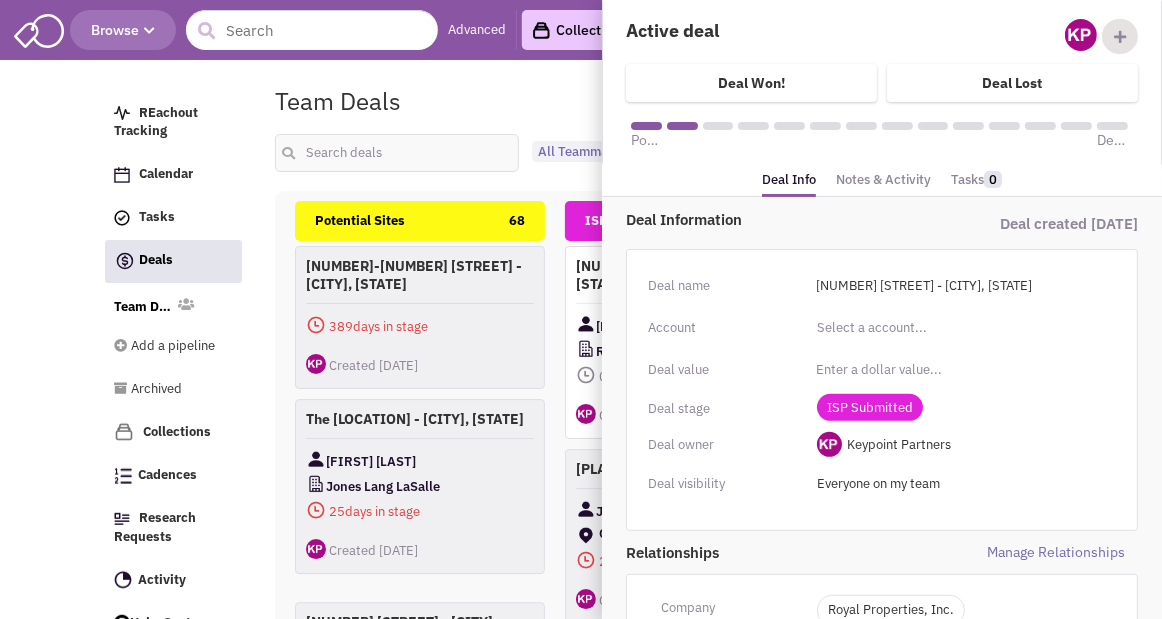 click on "Notes & Activity" at bounding box center [883, 180] 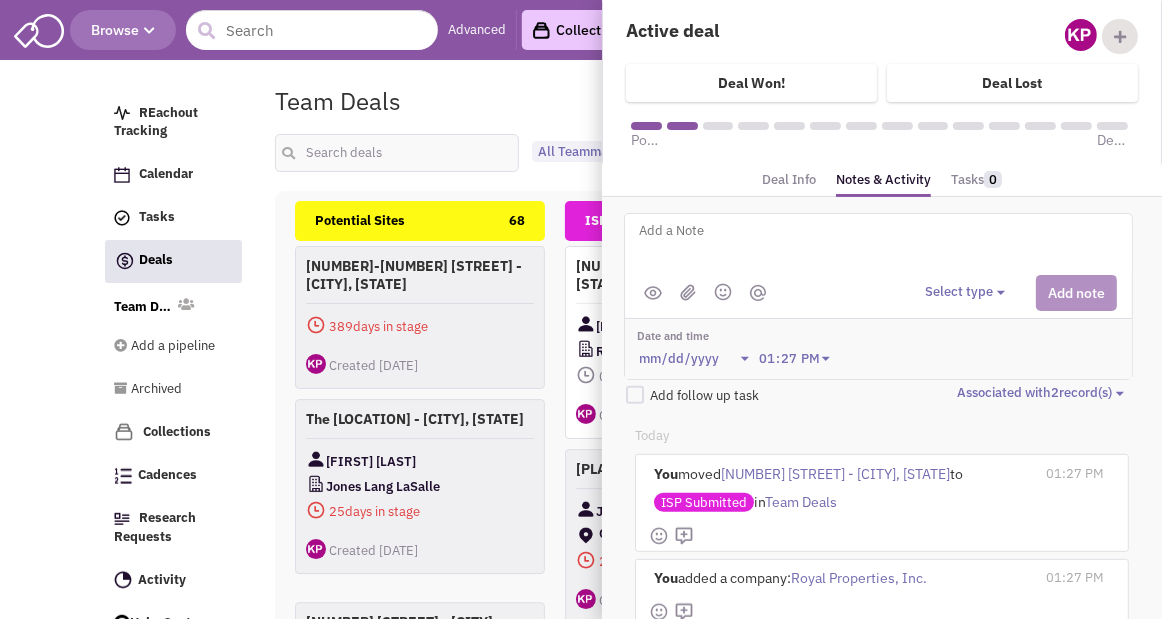 click at bounding box center [884, 246] 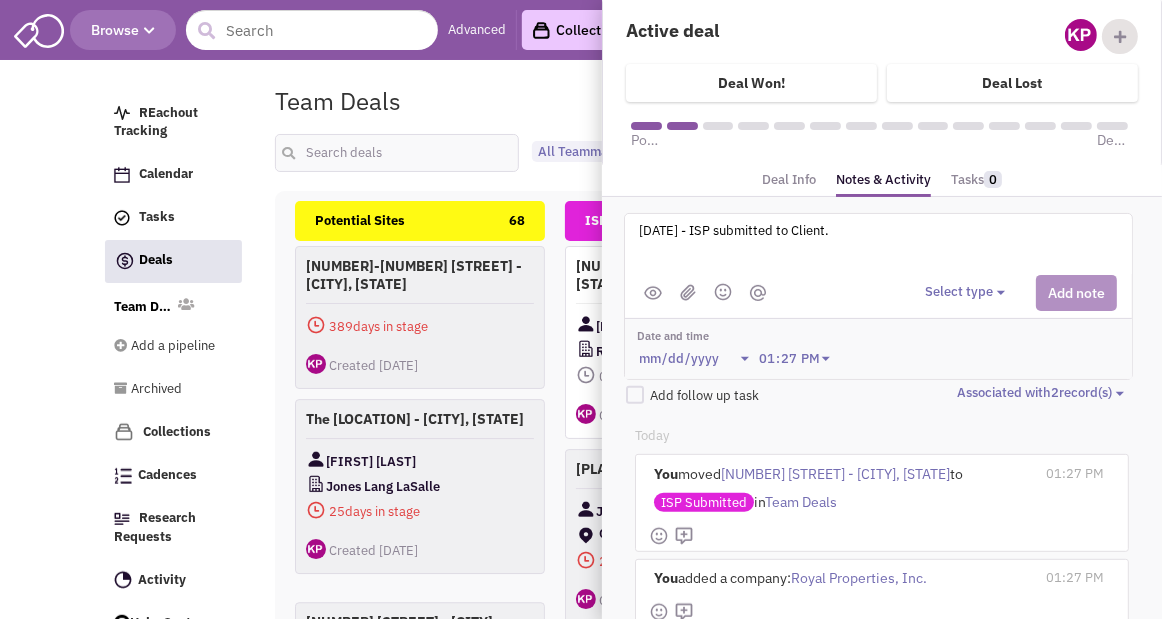 type on "[DATE] - ISP submitted to Client." 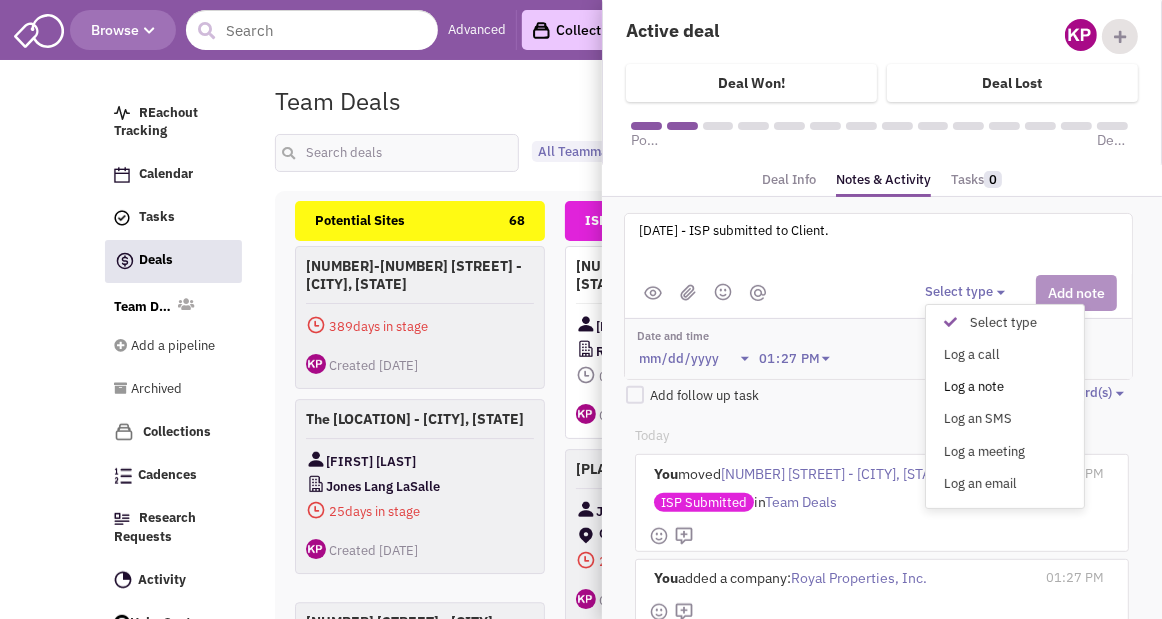 click on "Log a note" at bounding box center [955, 387] 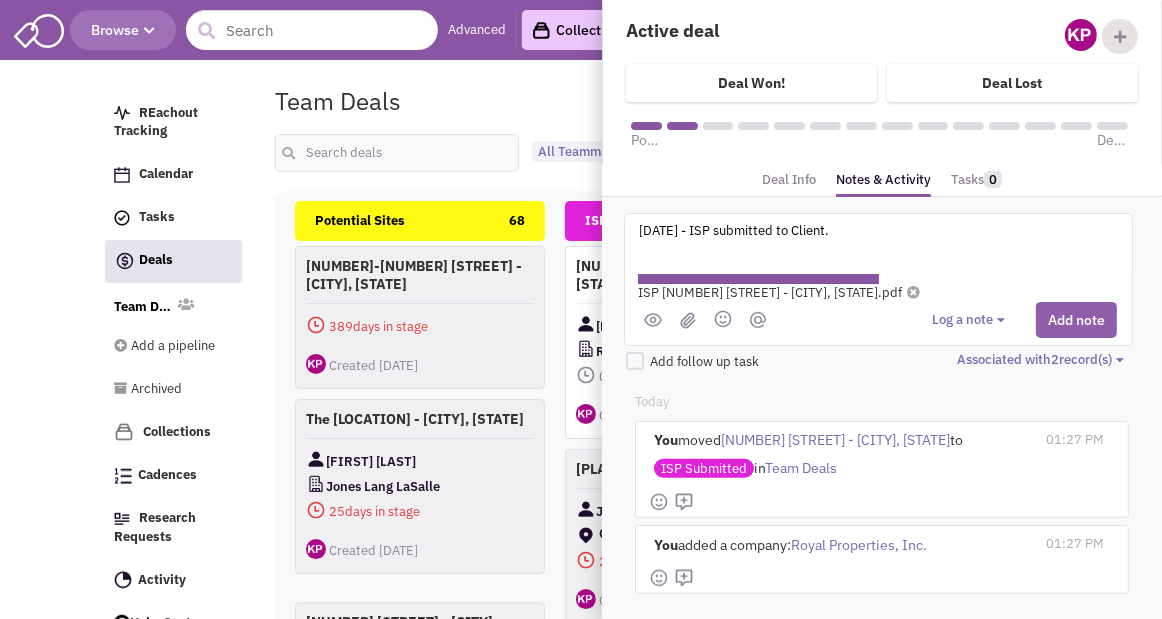 click on "Add note" at bounding box center [1076, 320] 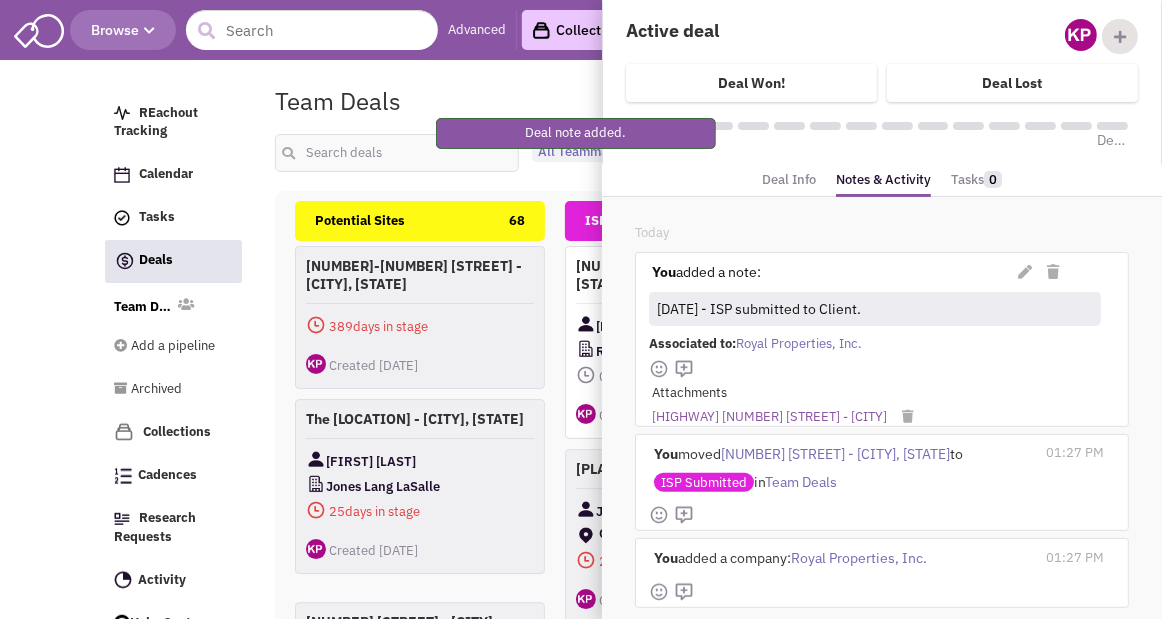 click on "Team Deals
Pipeline Owner: Keypoint Partners" at bounding box center [667, 101] 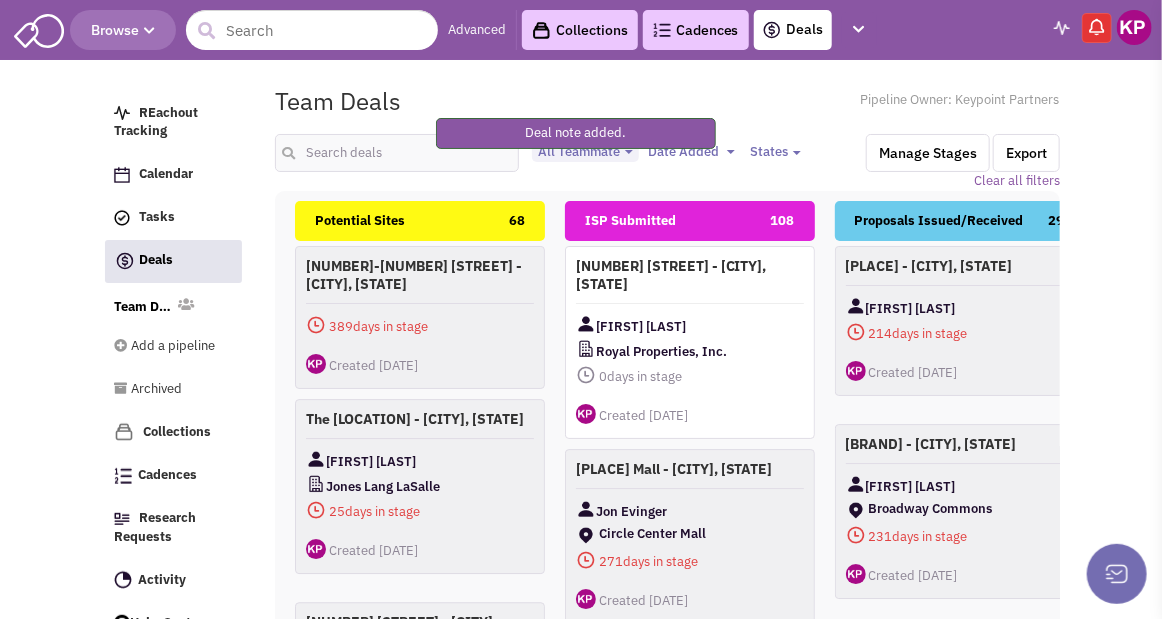 click at bounding box center [1134, 27] 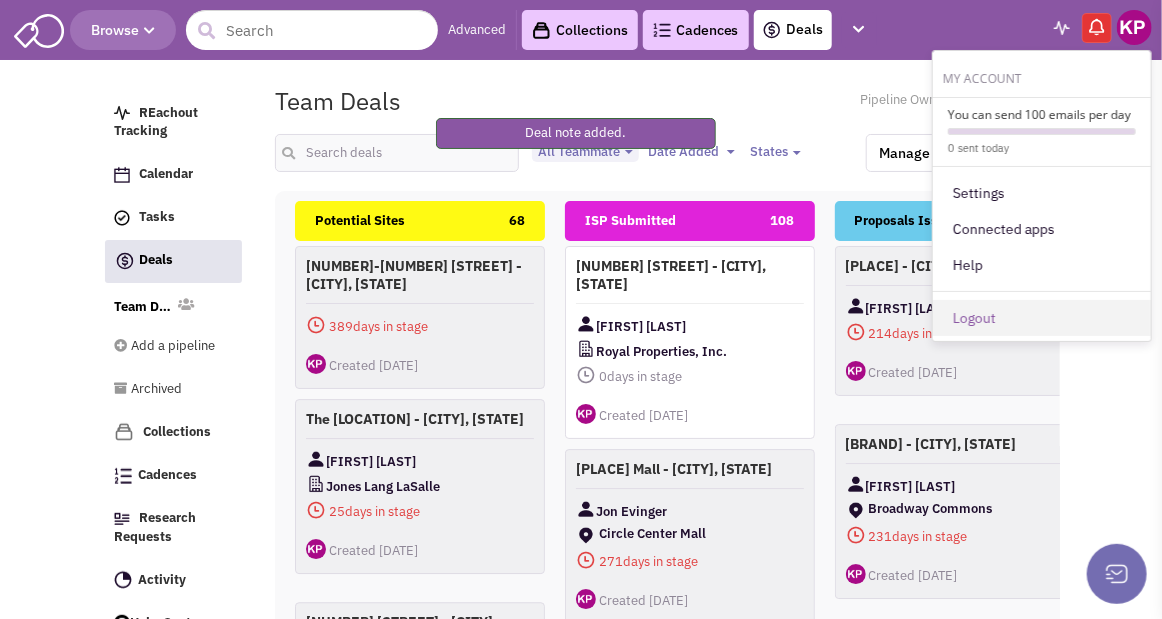 click on "Logout" at bounding box center [1042, 318] 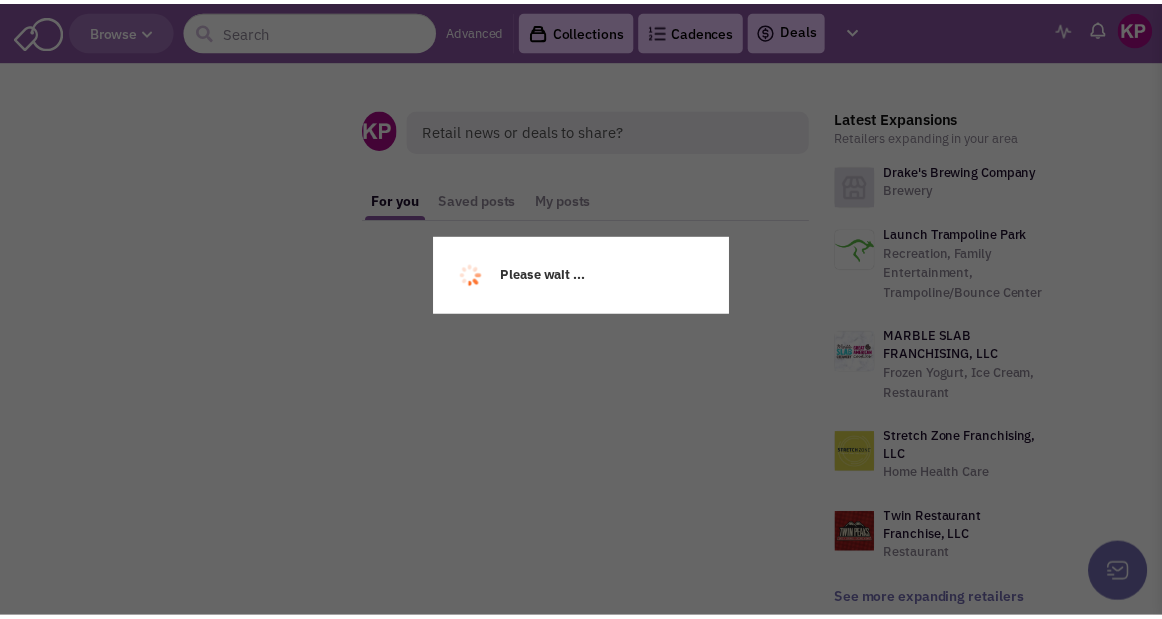 scroll, scrollTop: 0, scrollLeft: 0, axis: both 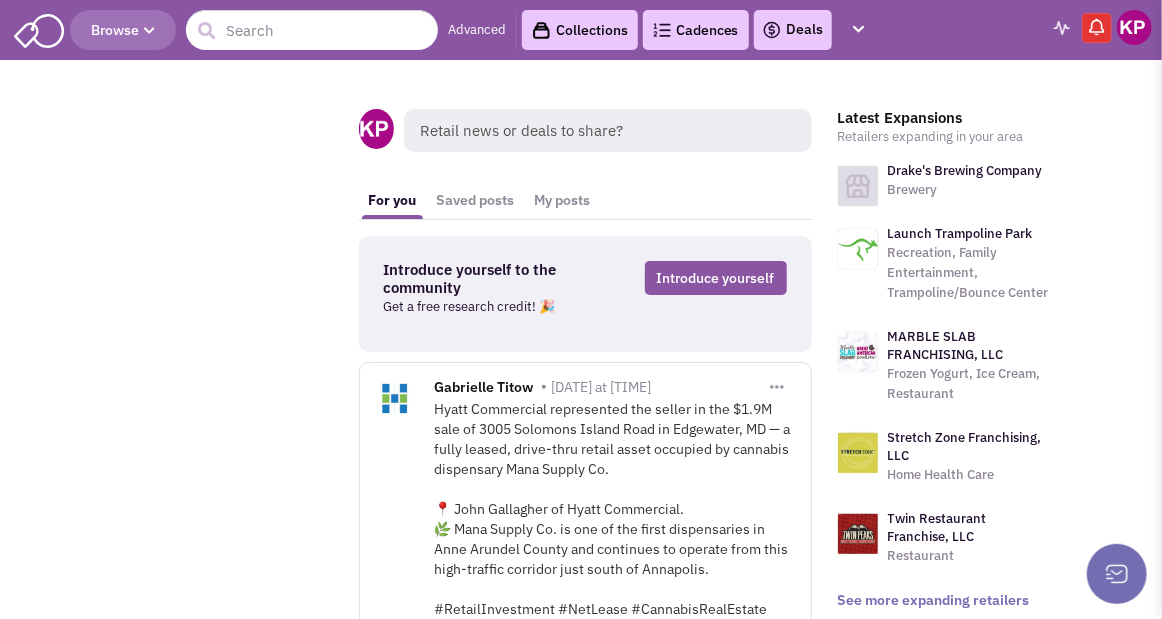 click on "Deals" at bounding box center (793, 30) 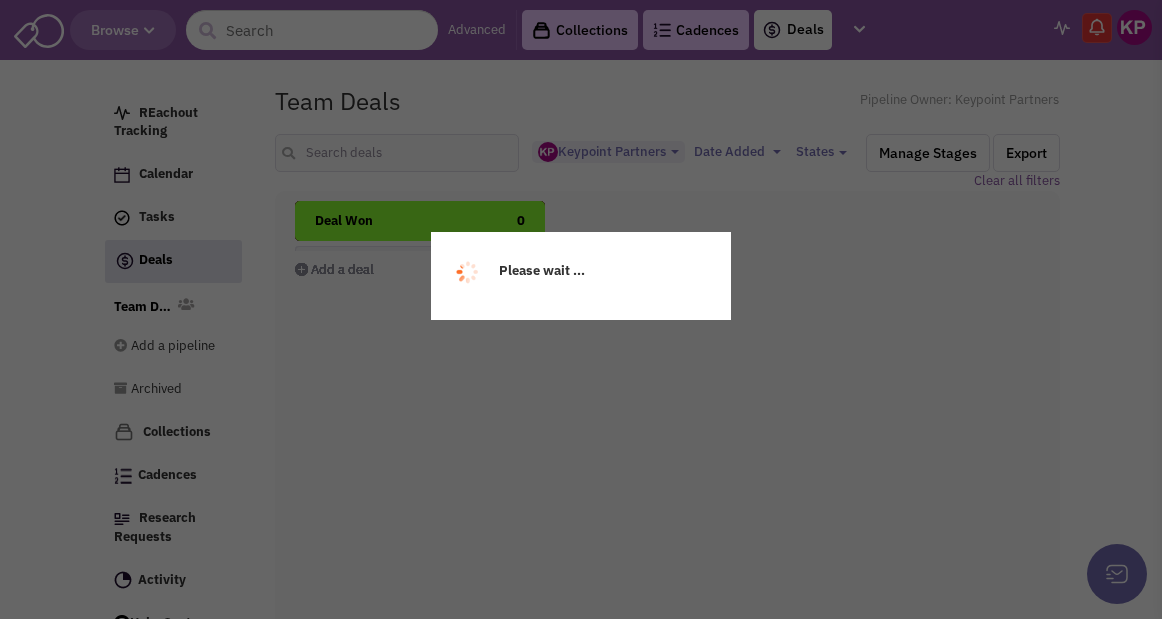 select on "1896" 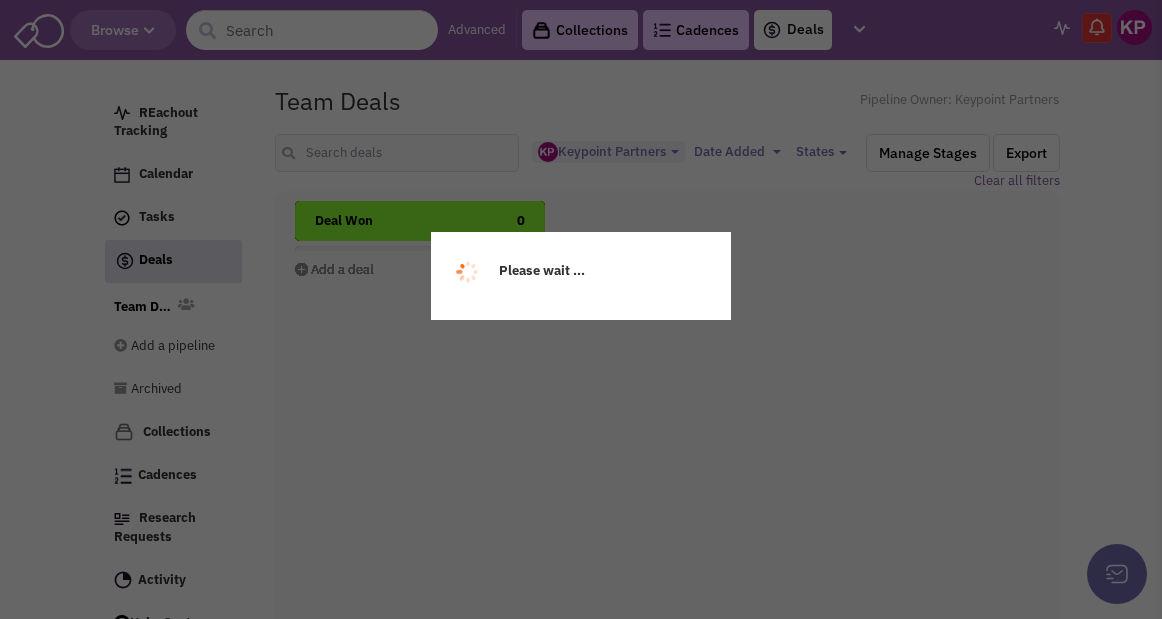 select 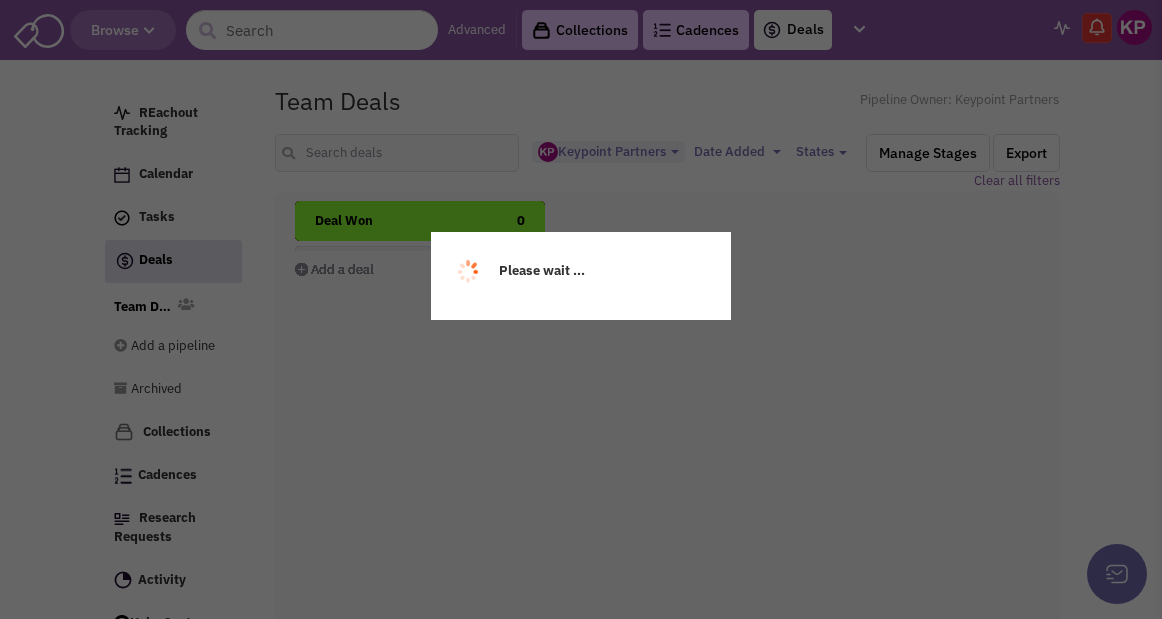 scroll, scrollTop: 0, scrollLeft: 0, axis: both 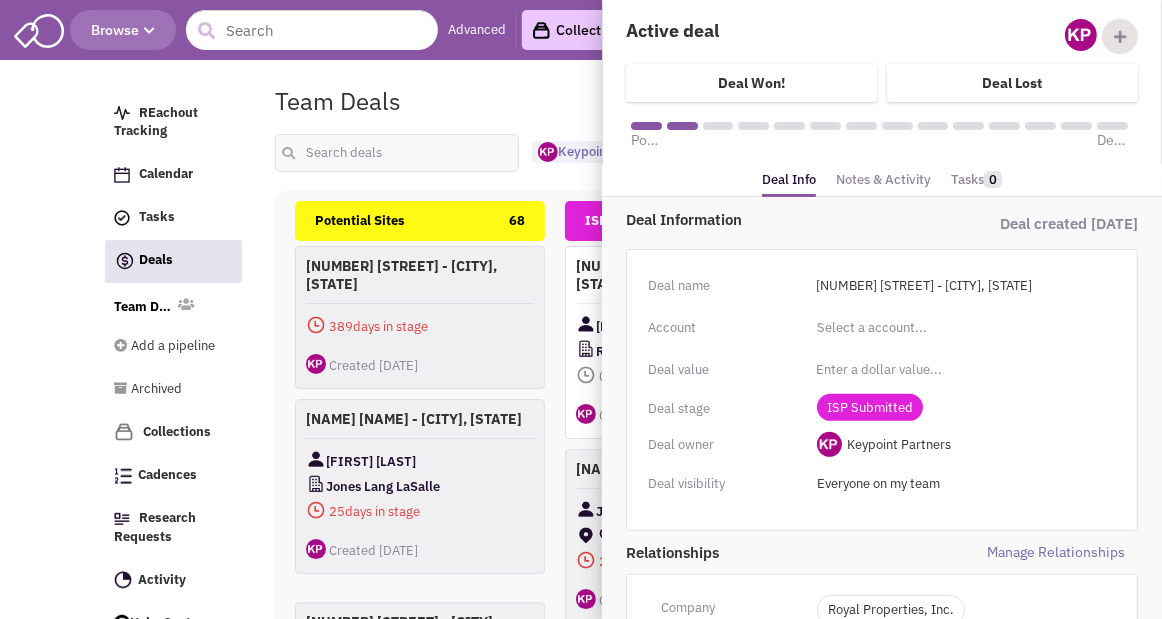 click on "Notes & Activity" at bounding box center [883, 180] 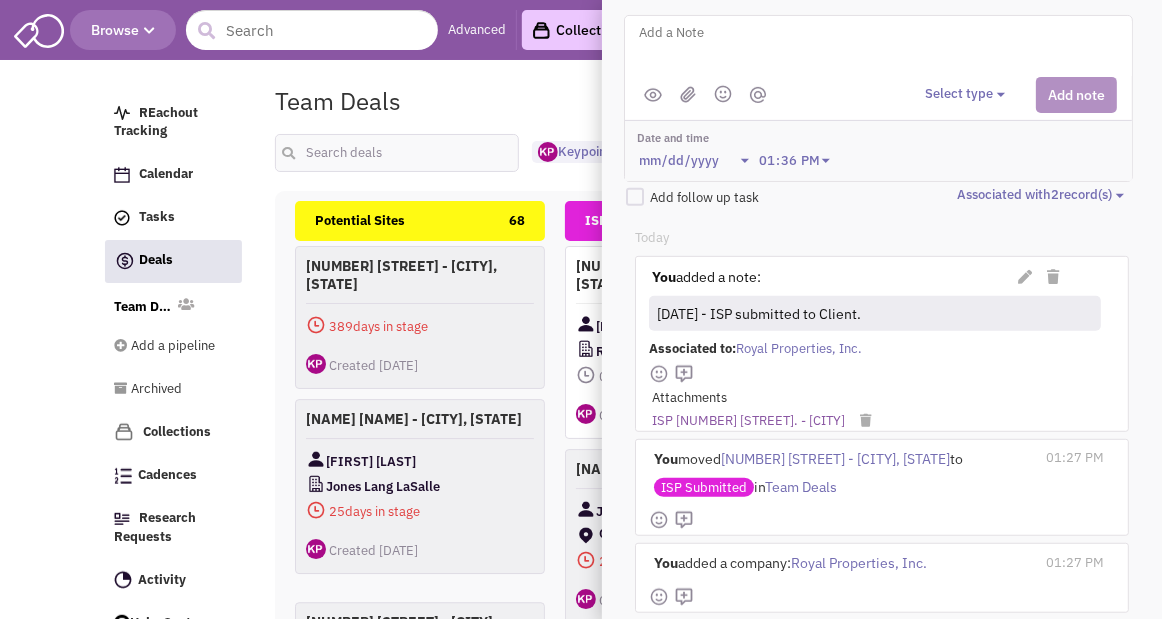 scroll, scrollTop: 200, scrollLeft: 0, axis: vertical 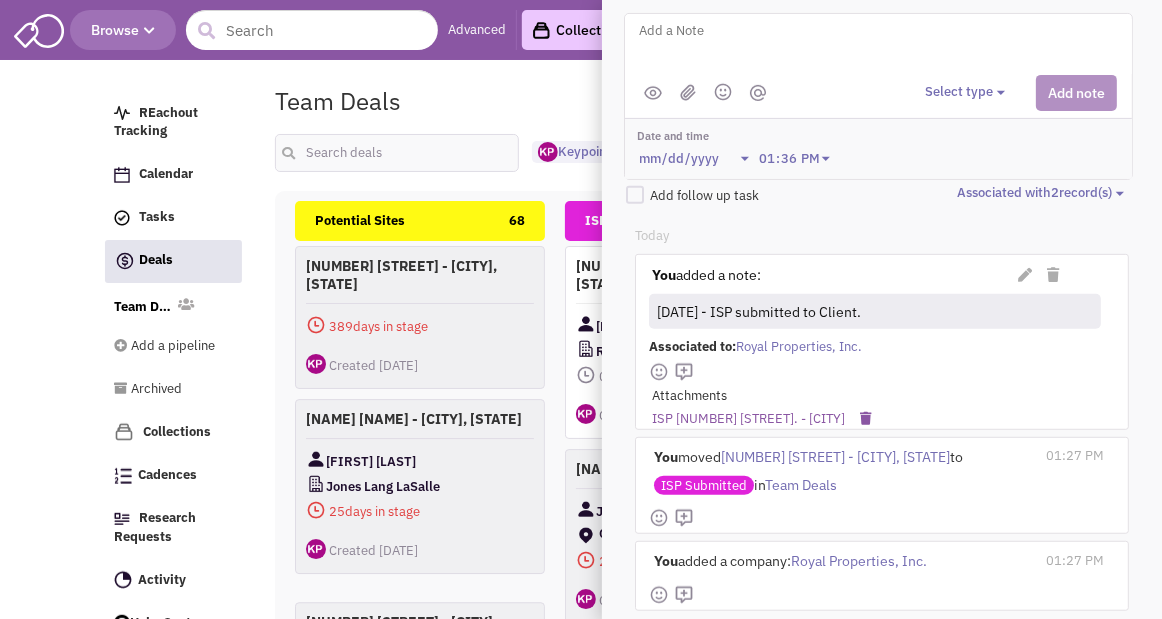 click at bounding box center (865, 418) 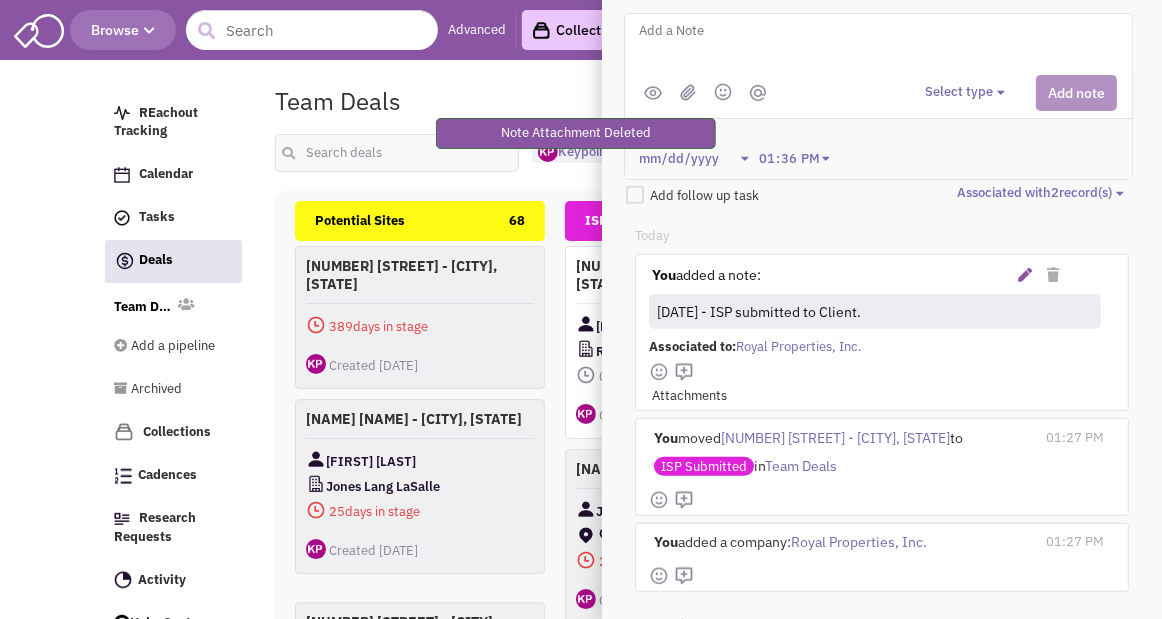 click at bounding box center [1025, 275] 